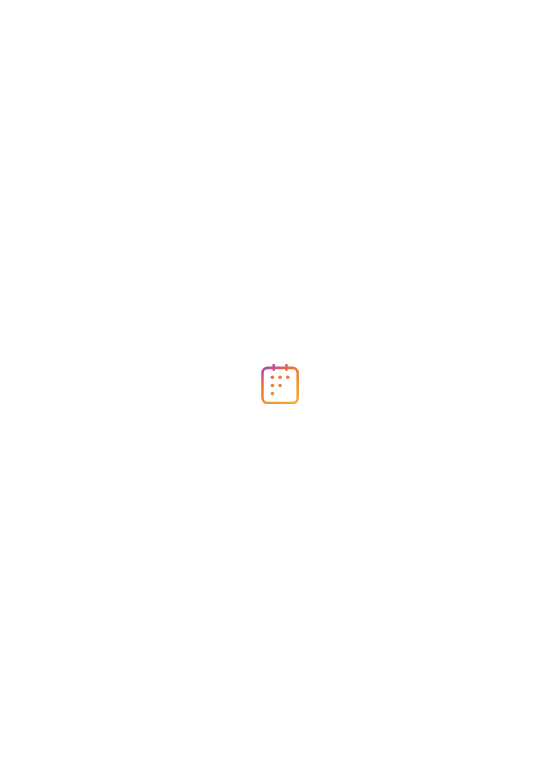 scroll, scrollTop: 0, scrollLeft: 0, axis: both 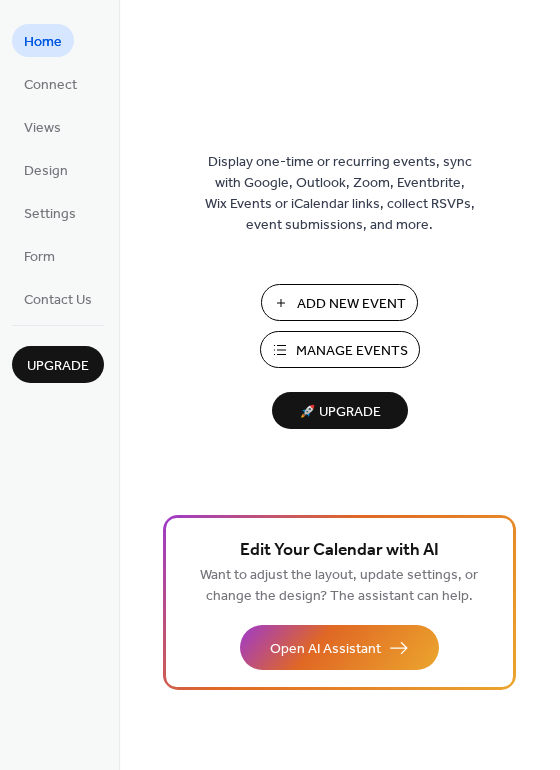 click on "Add New Event" at bounding box center (351, 304) 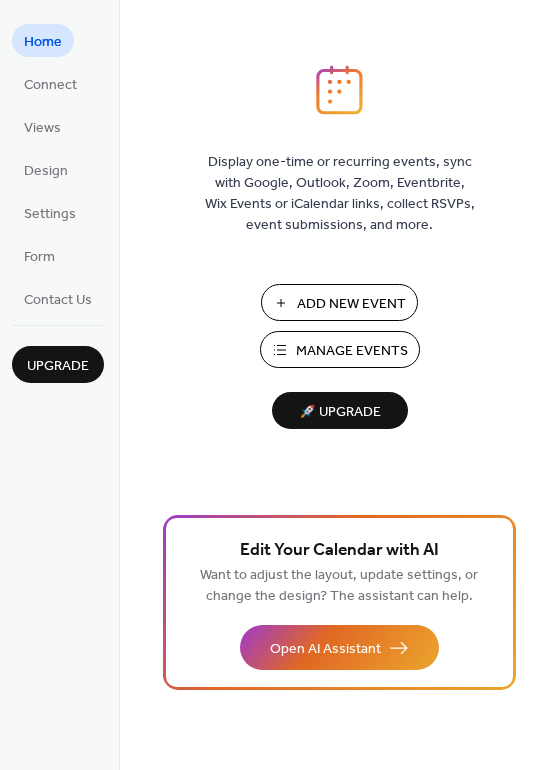 click on "Manage Events" at bounding box center (352, 351) 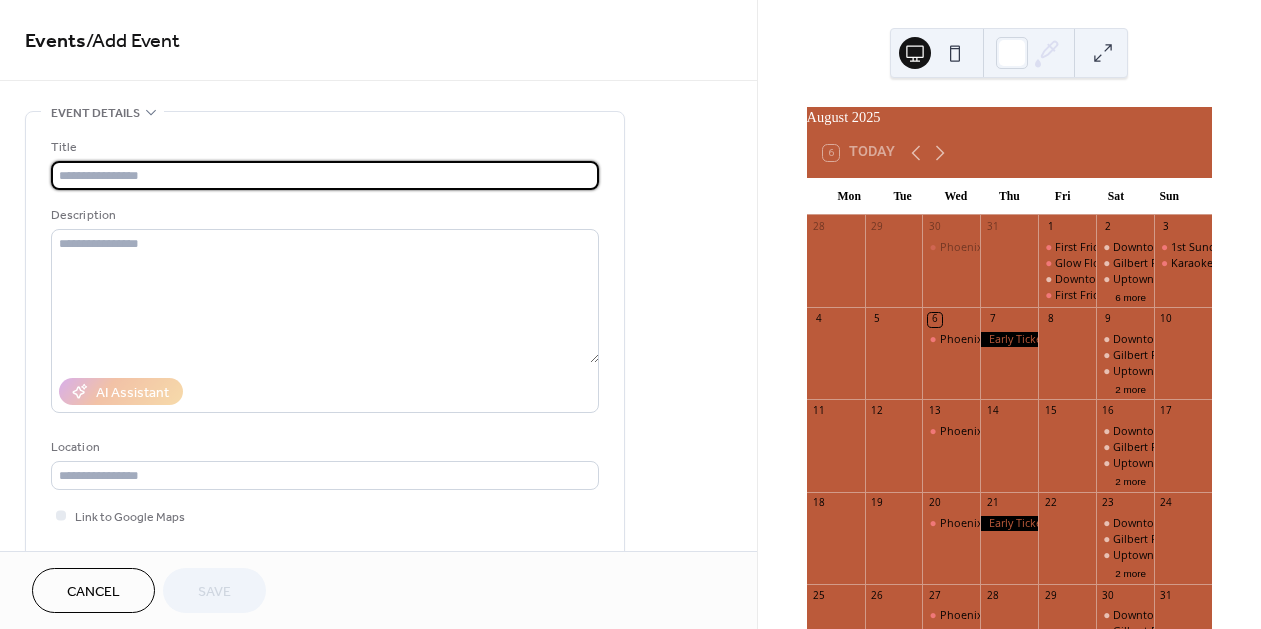scroll, scrollTop: 0, scrollLeft: 0, axis: both 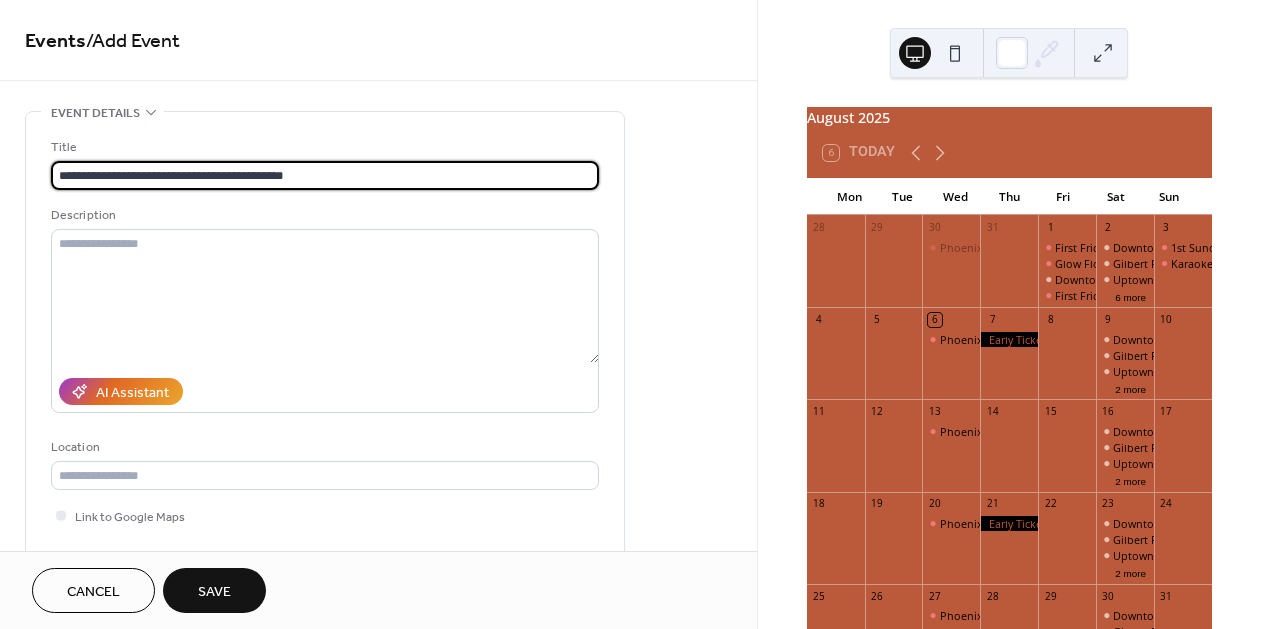 drag, startPoint x: 313, startPoint y: 180, endPoint x: 295, endPoint y: 178, distance: 18.110771 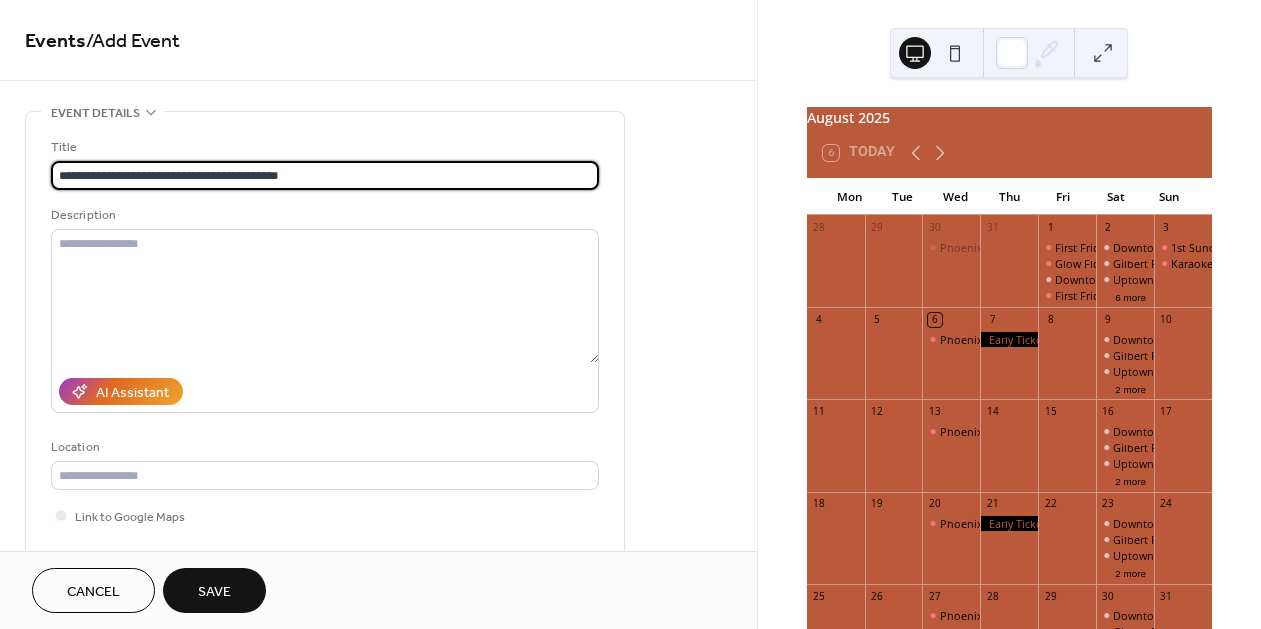 type on "**********" 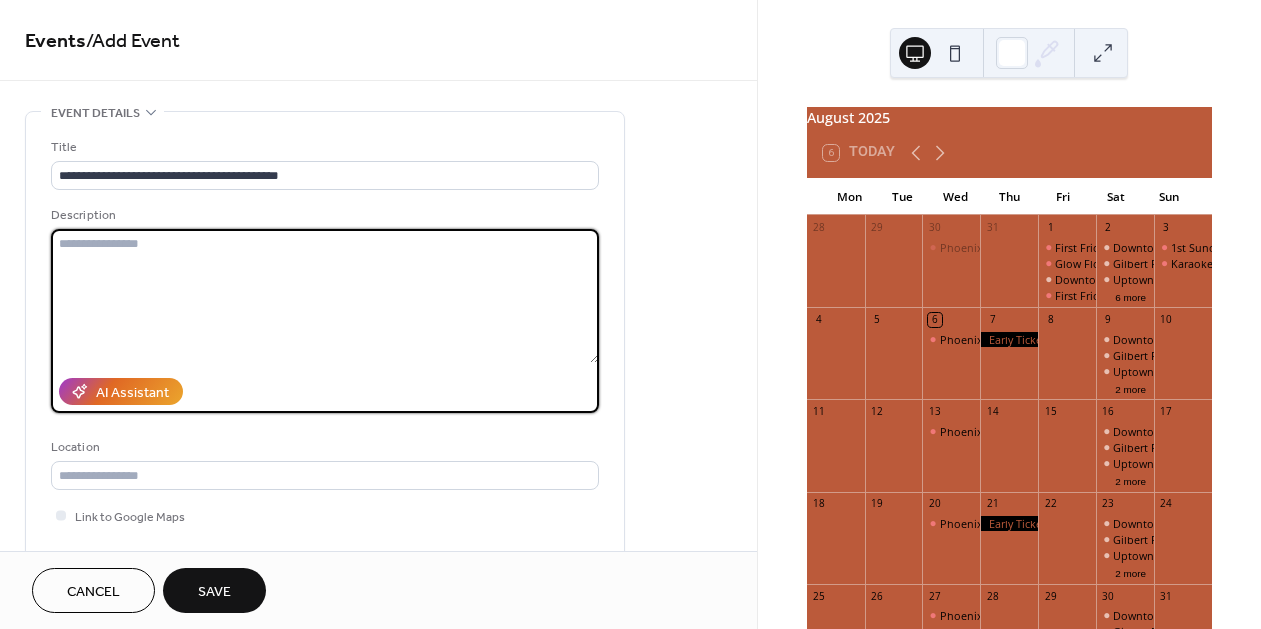 click at bounding box center [325, 296] 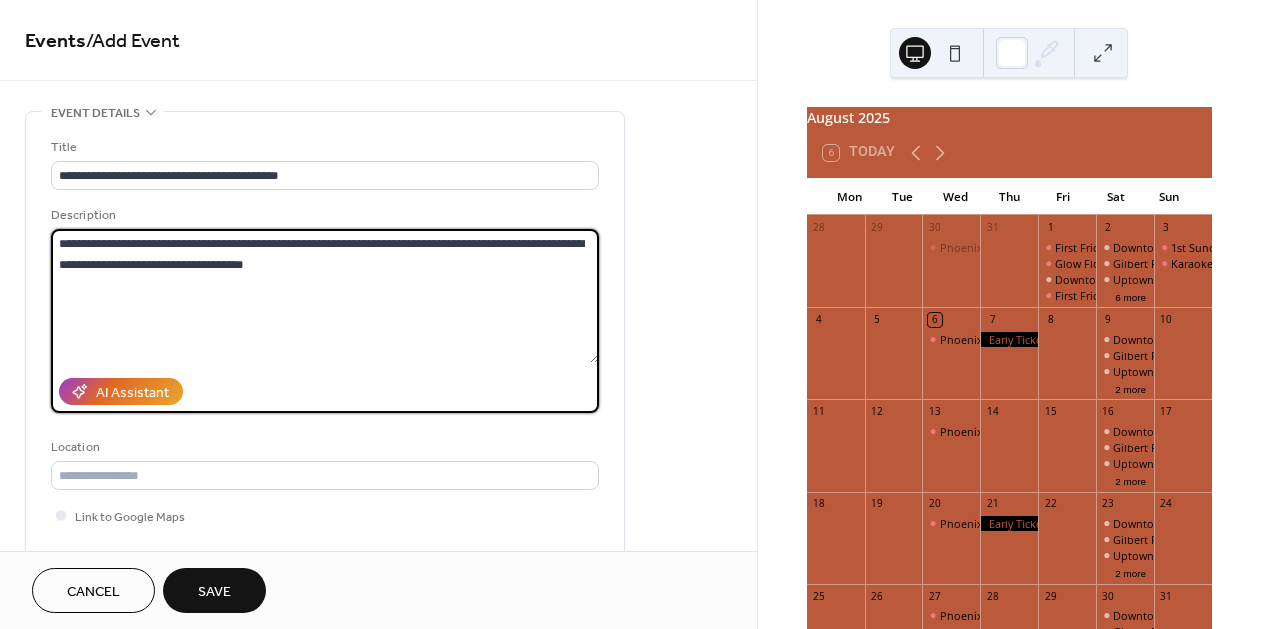 type on "**********" 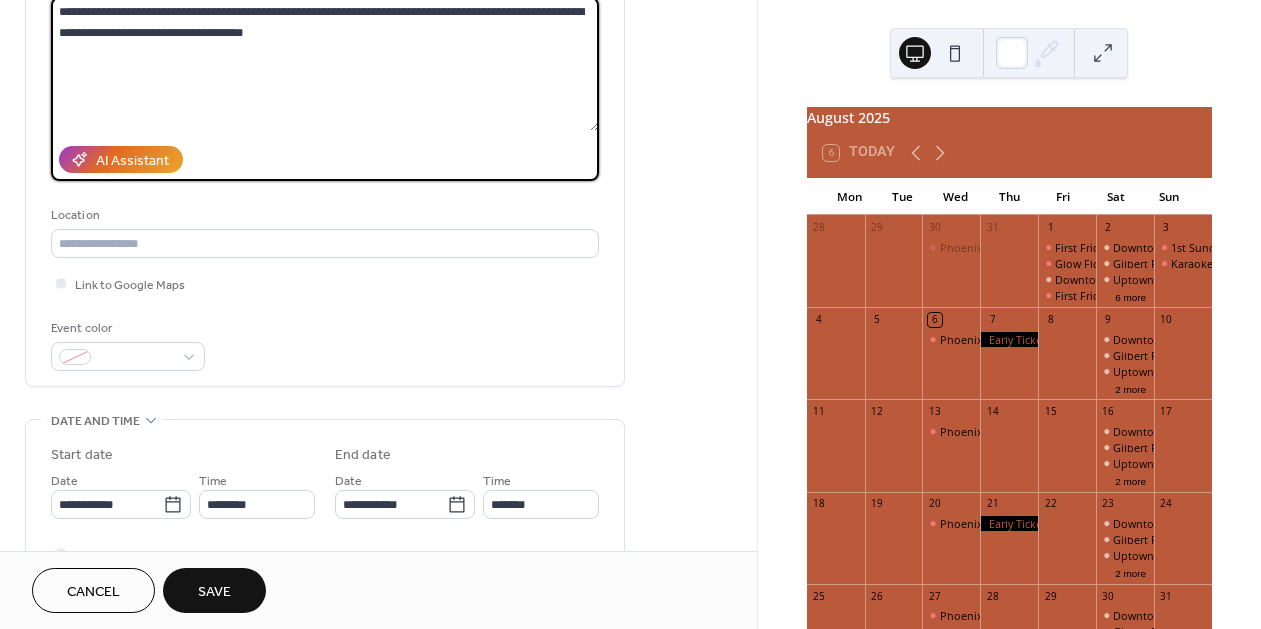 scroll, scrollTop: 233, scrollLeft: 0, axis: vertical 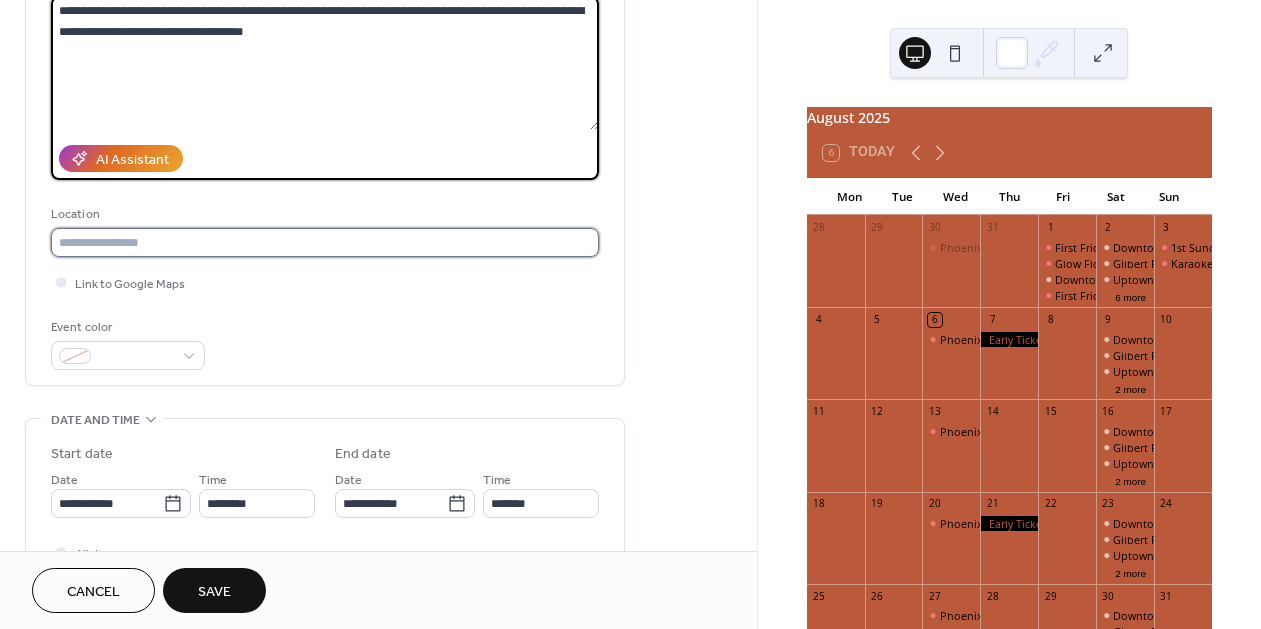 click at bounding box center (325, 242) 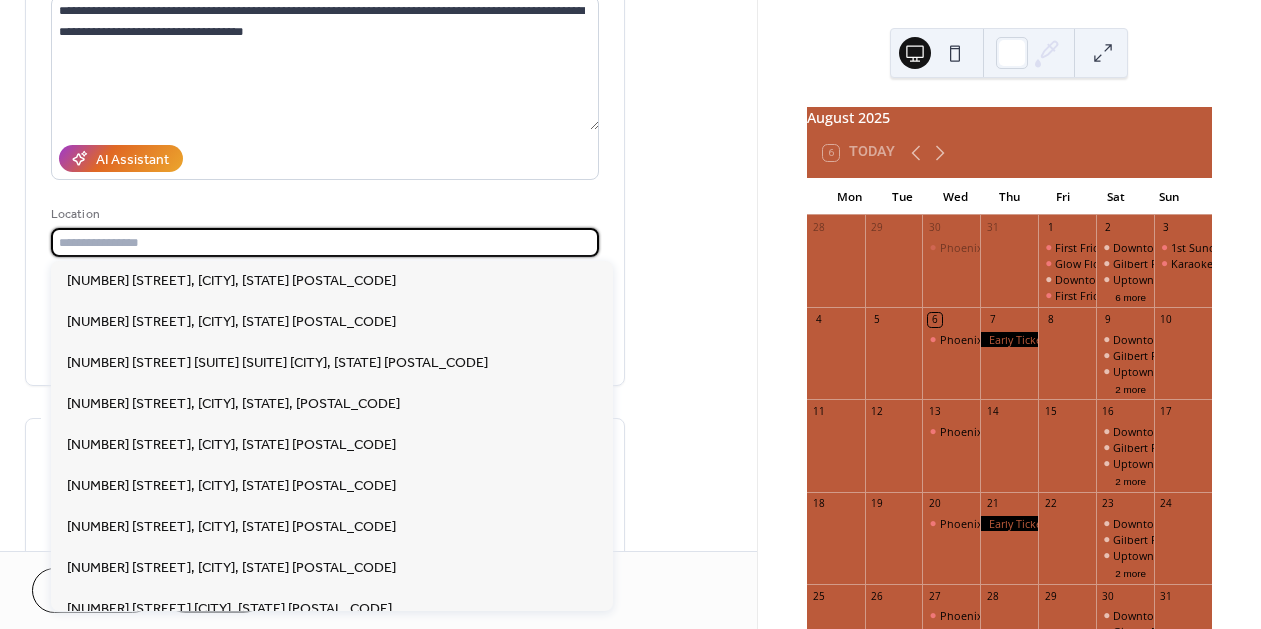 paste on "**********" 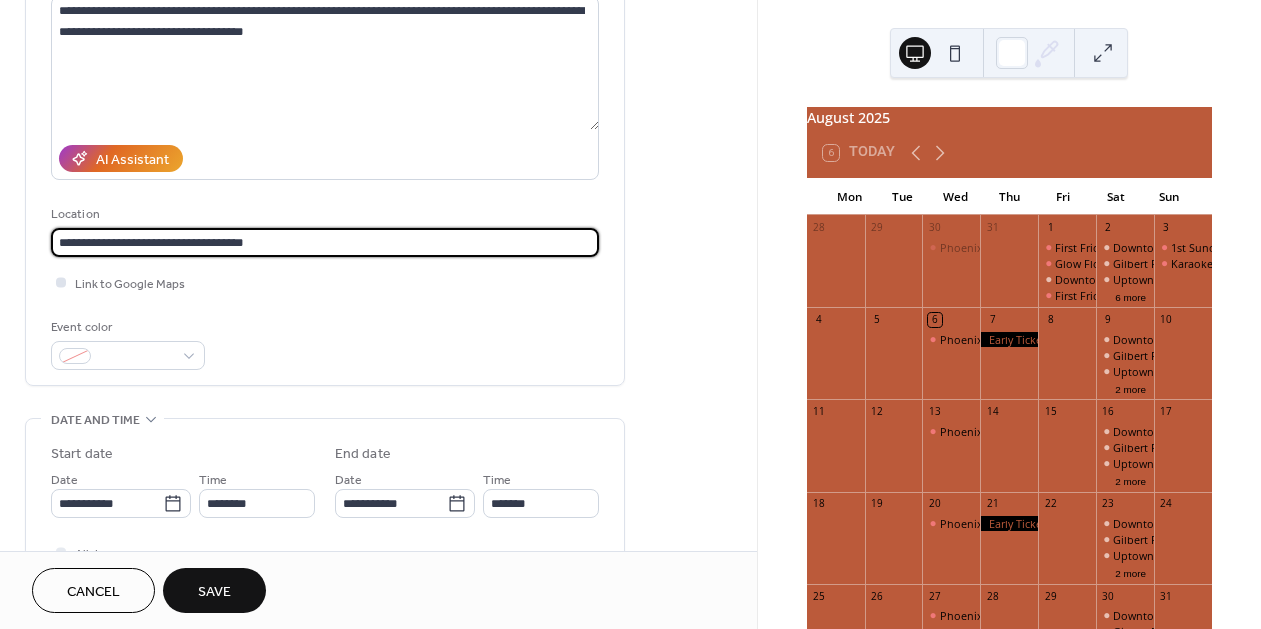 type on "**********" 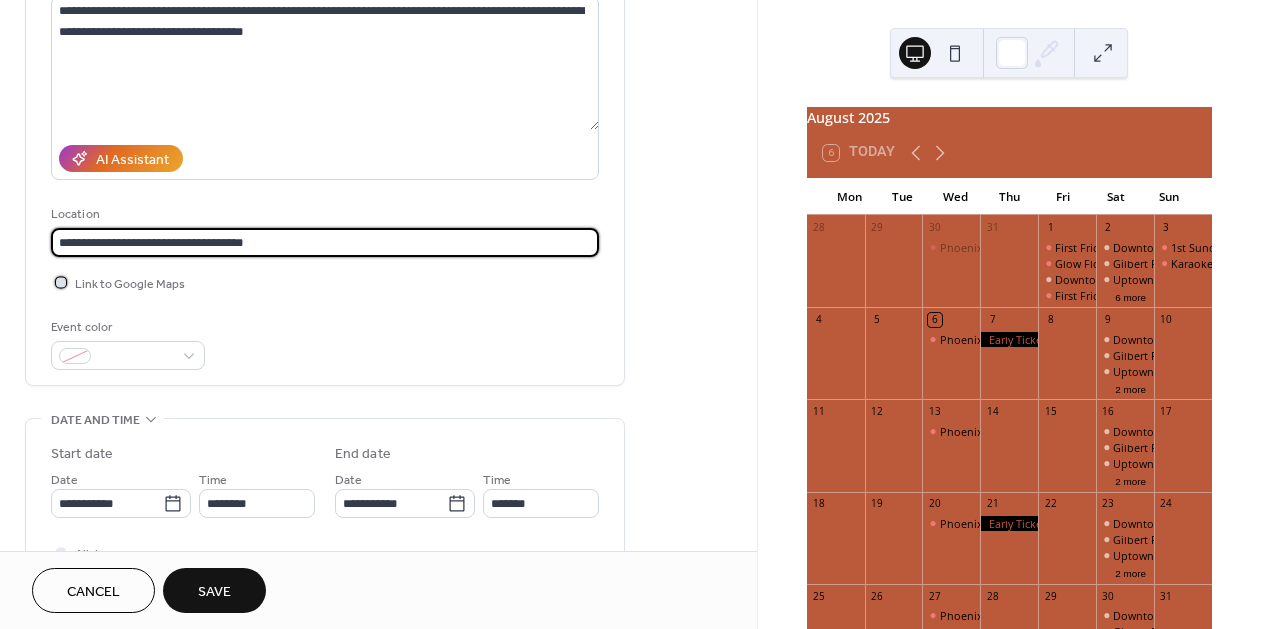 click on "Link to Google Maps" at bounding box center [130, 284] 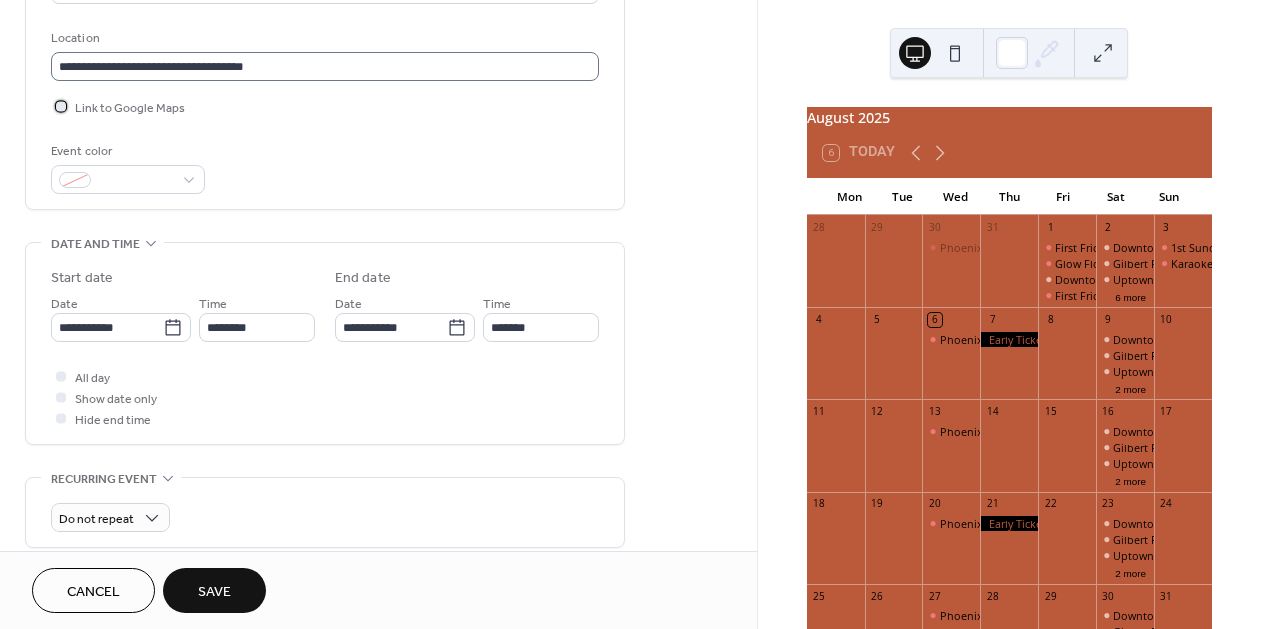 scroll, scrollTop: 422, scrollLeft: 0, axis: vertical 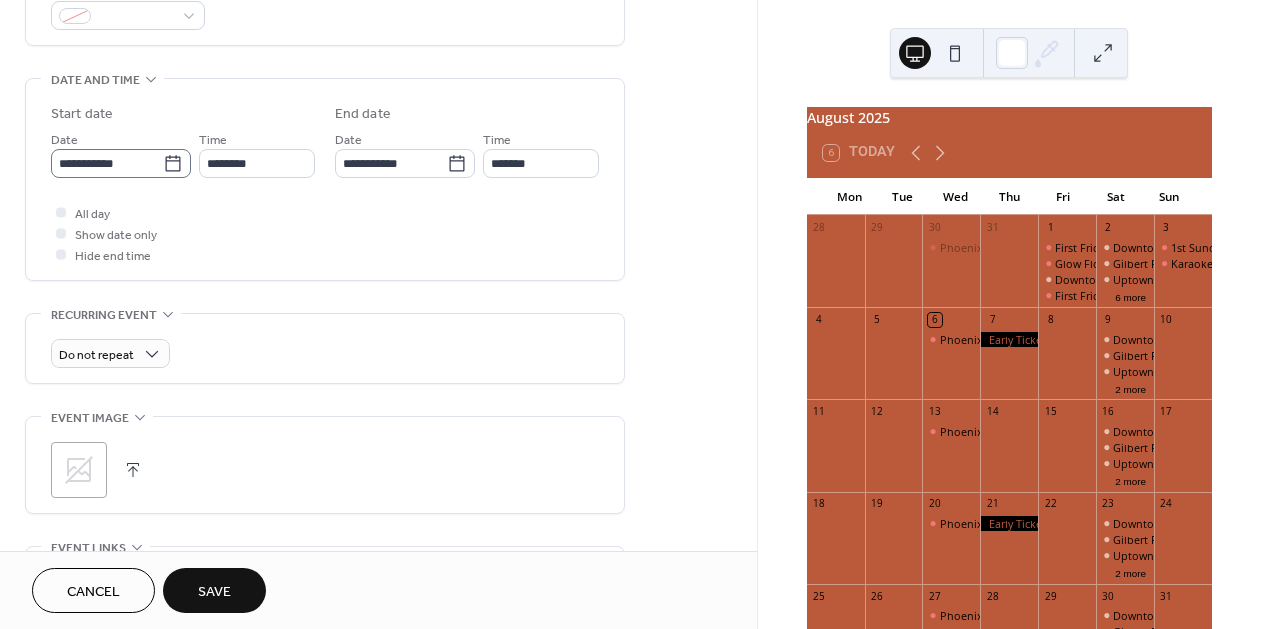 click 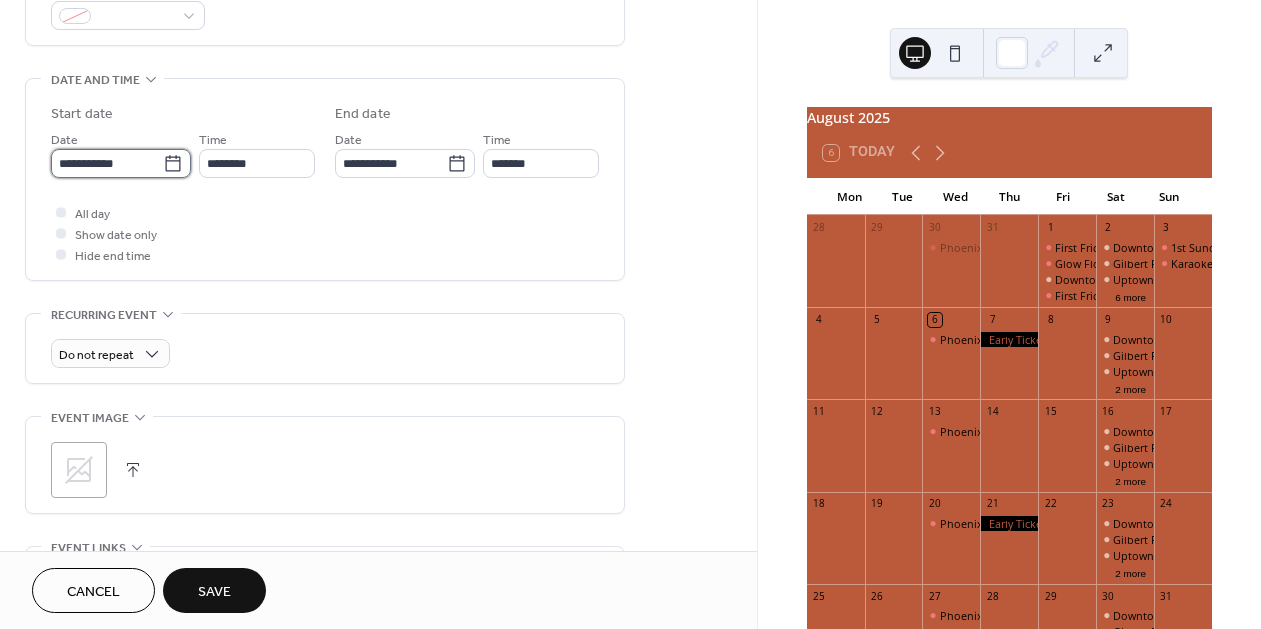 click on "**********" at bounding box center [107, 163] 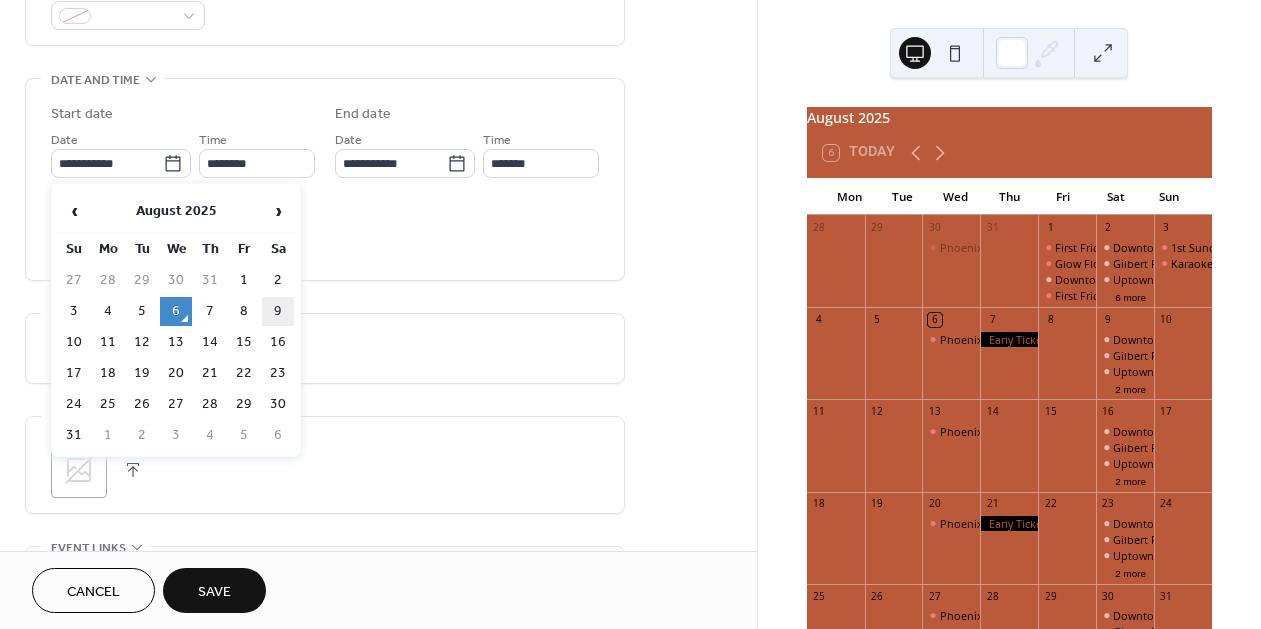 click on "9" at bounding box center (278, 311) 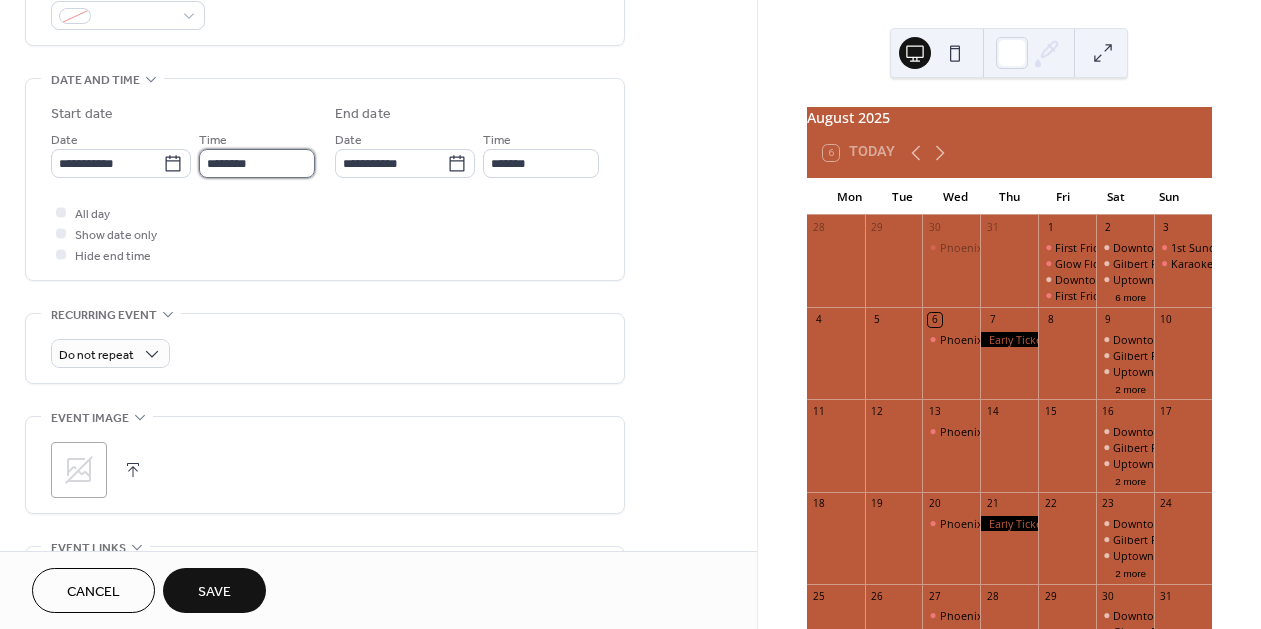click on "********" at bounding box center (257, 163) 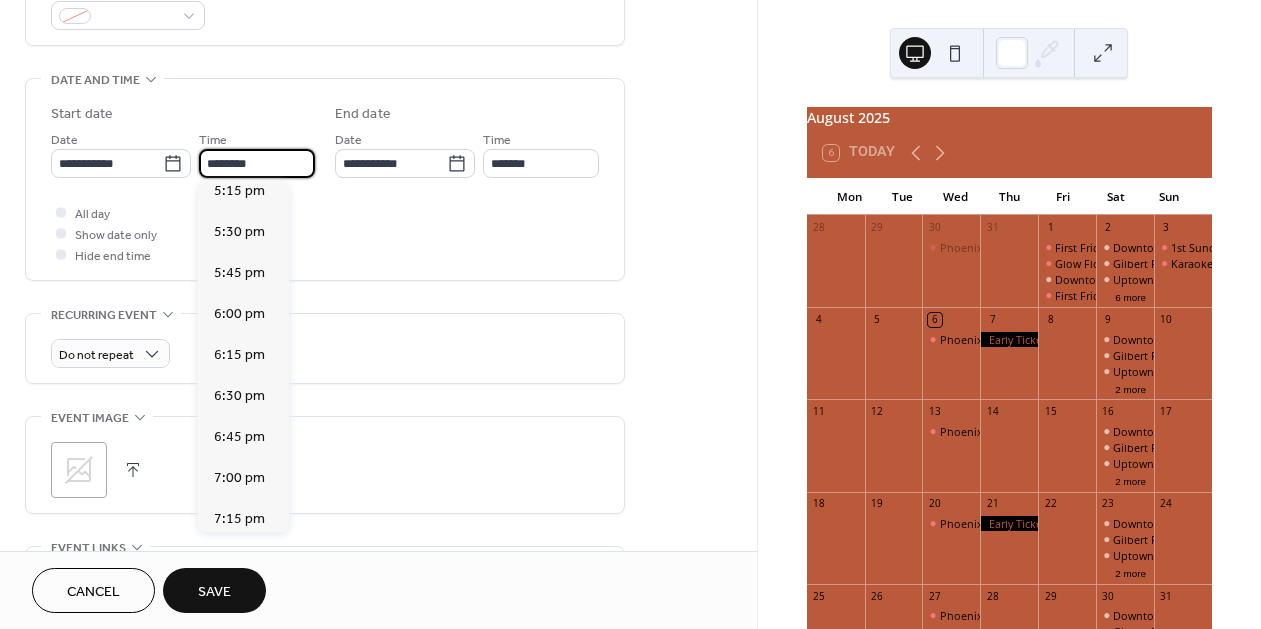 scroll, scrollTop: 2969, scrollLeft: 0, axis: vertical 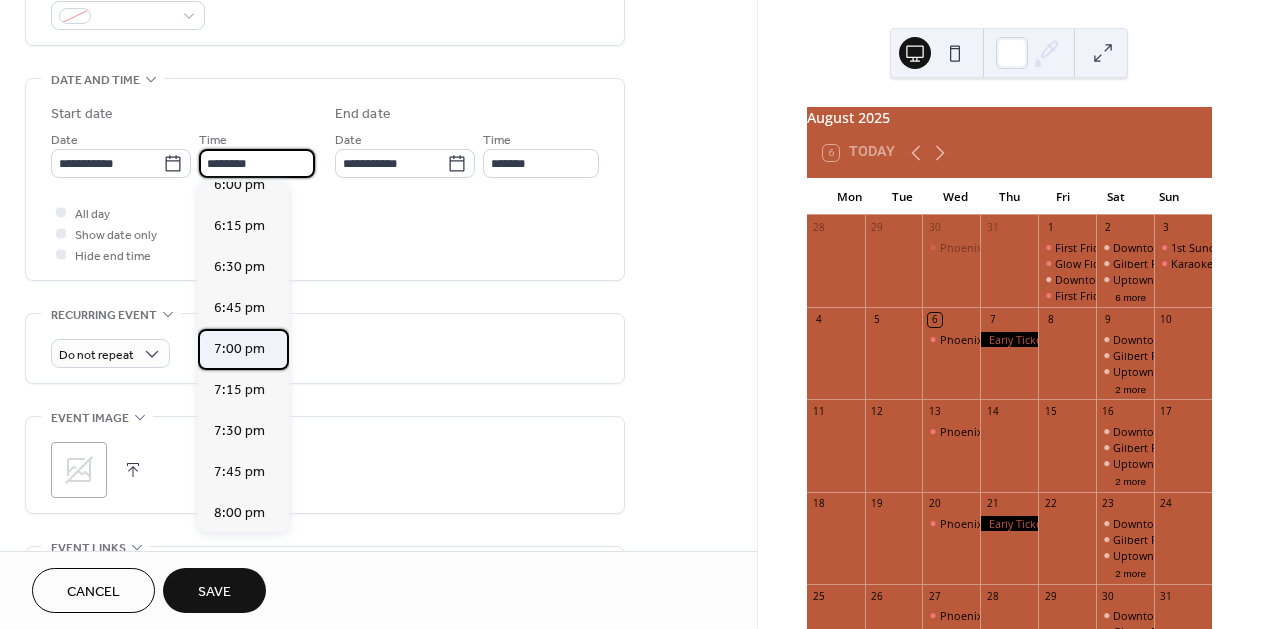 click on "7:00 pm" at bounding box center (239, 349) 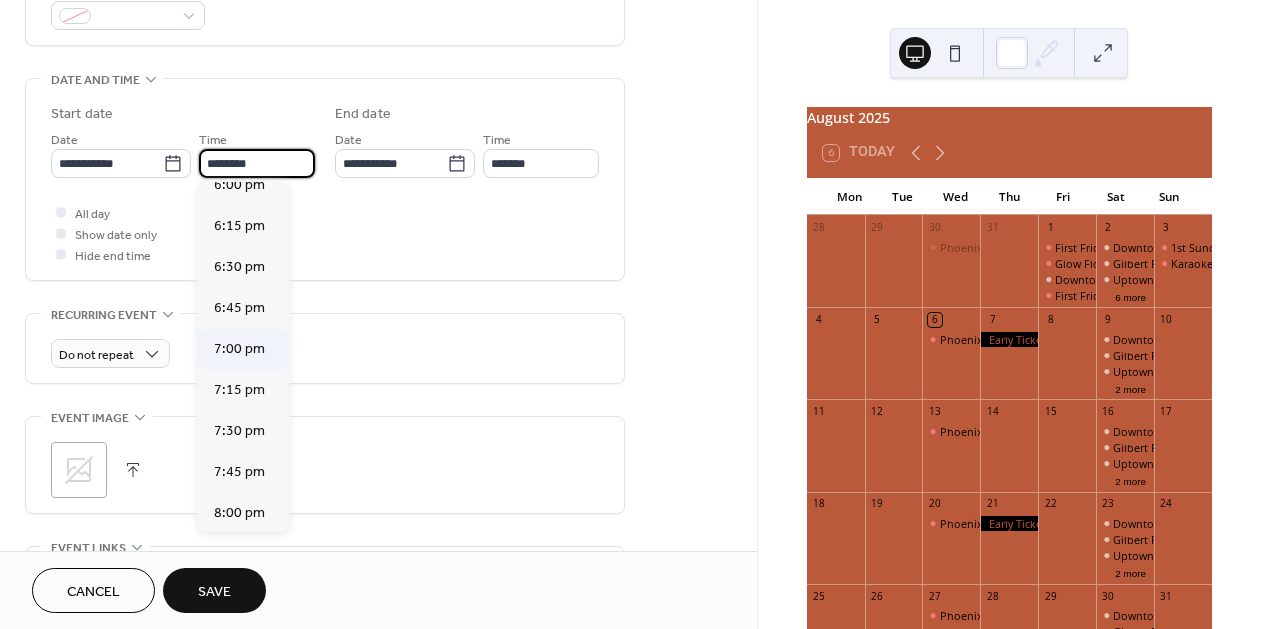 type on "*******" 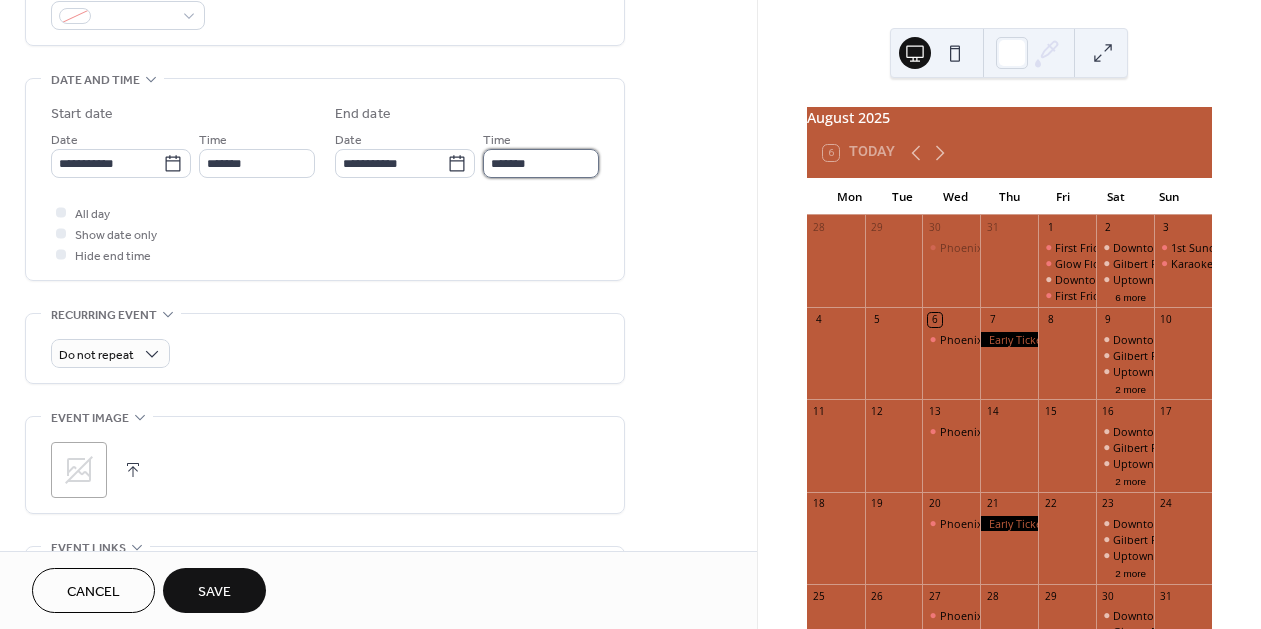click on "*******" at bounding box center (541, 163) 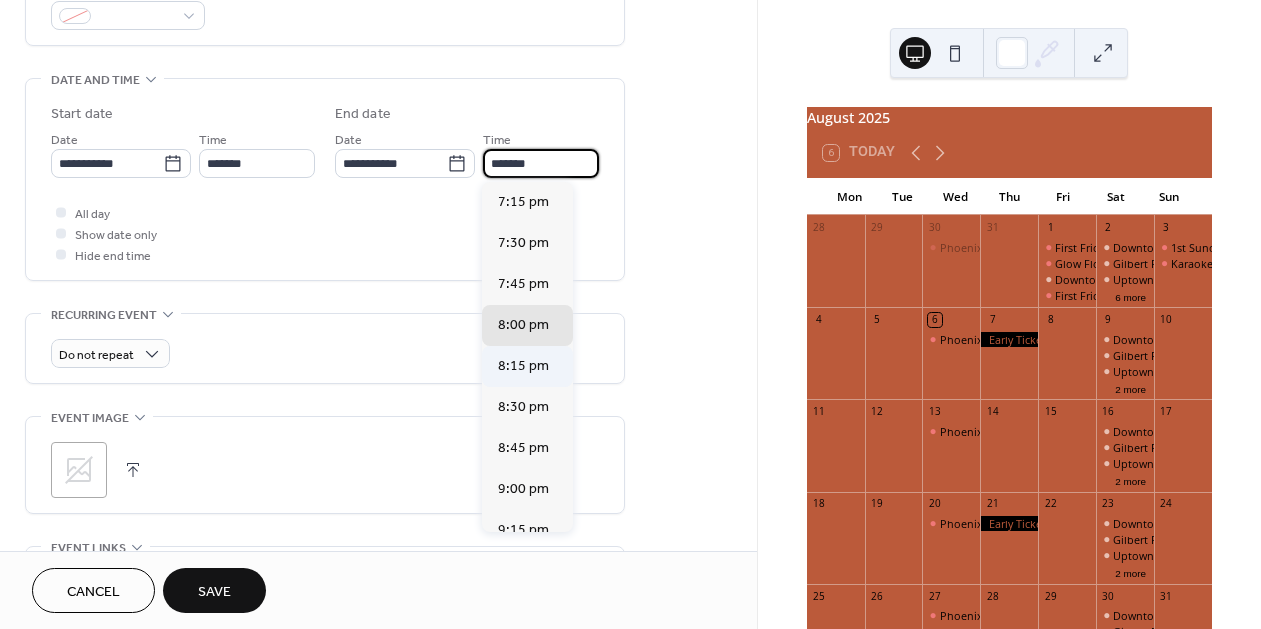 scroll, scrollTop: 151, scrollLeft: 0, axis: vertical 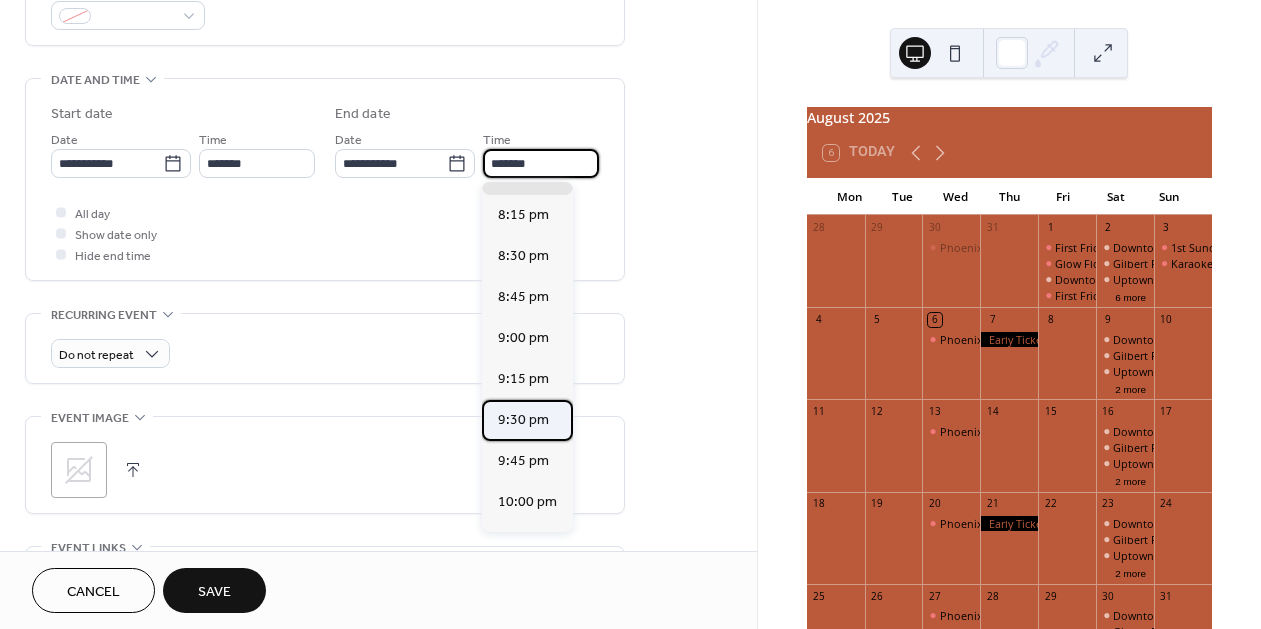 click on "9:30 pm" at bounding box center (523, 420) 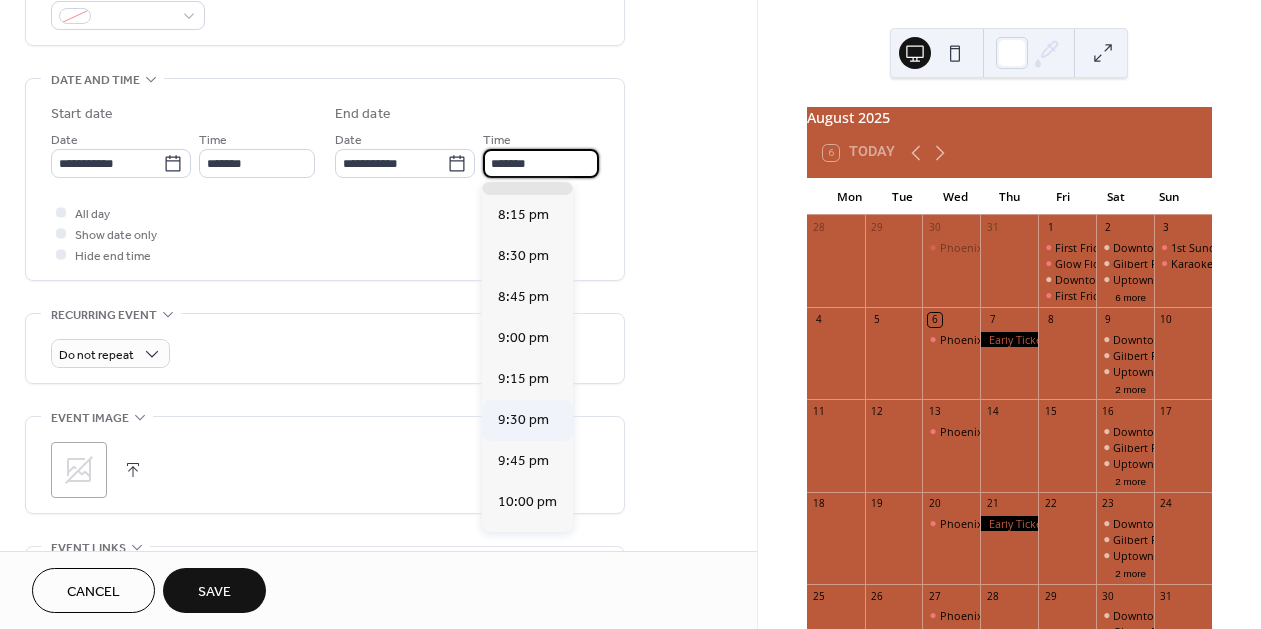 type on "*******" 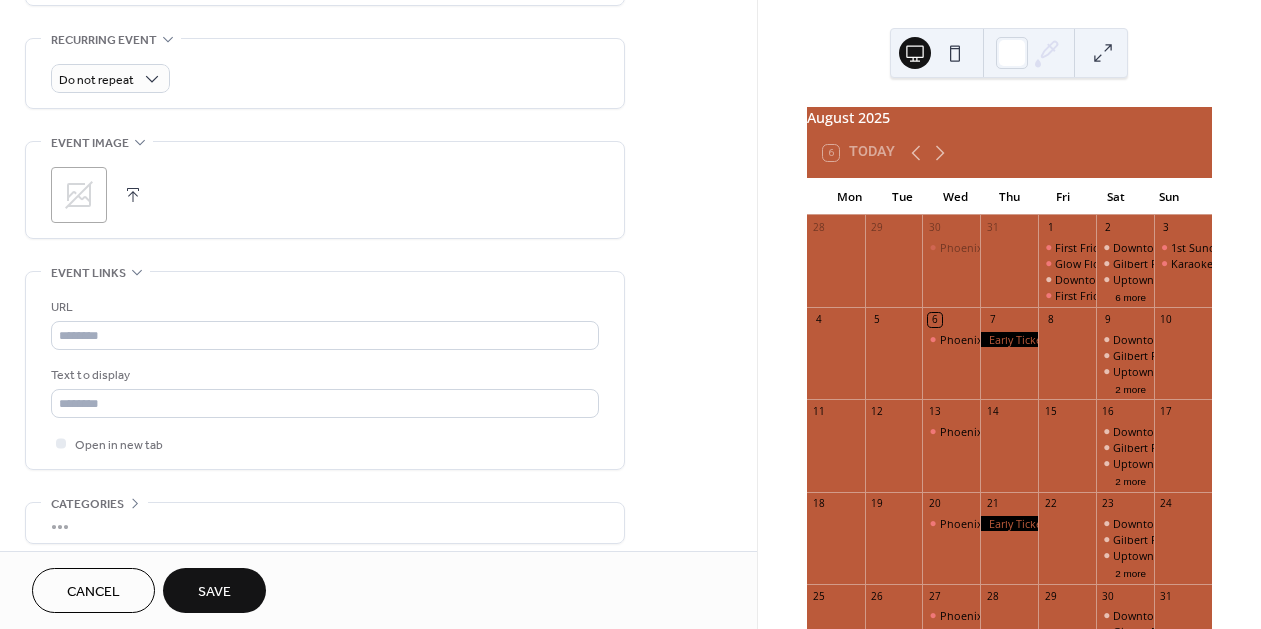 scroll, scrollTop: 935, scrollLeft: 0, axis: vertical 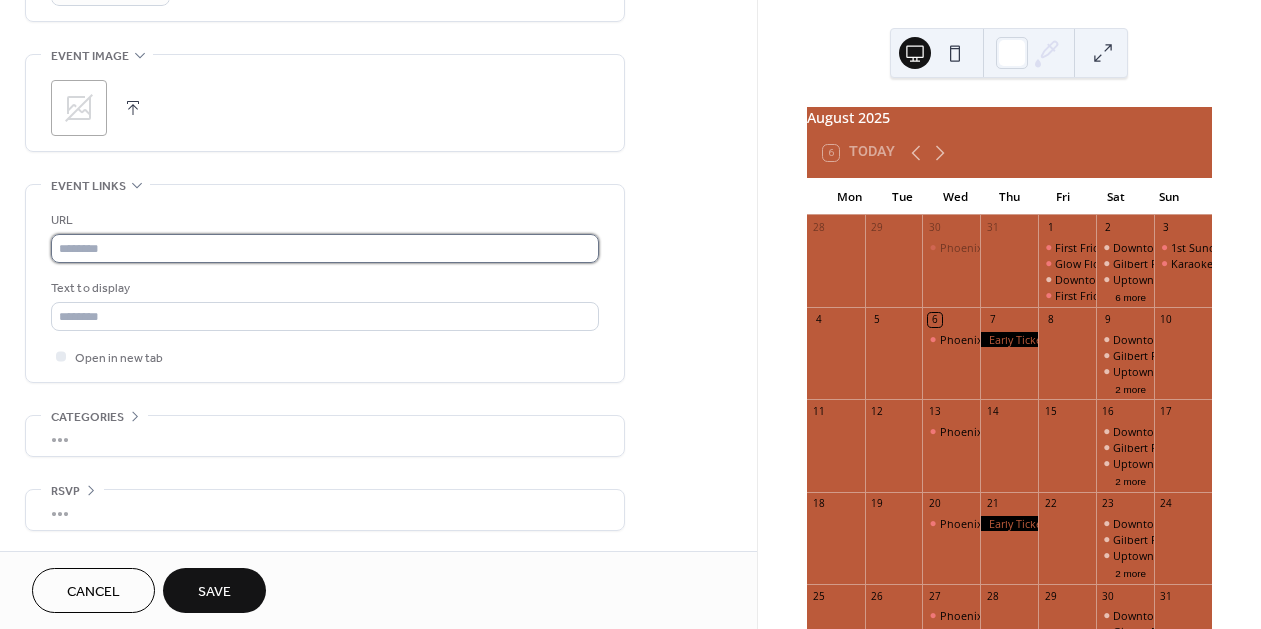 click at bounding box center [325, 248] 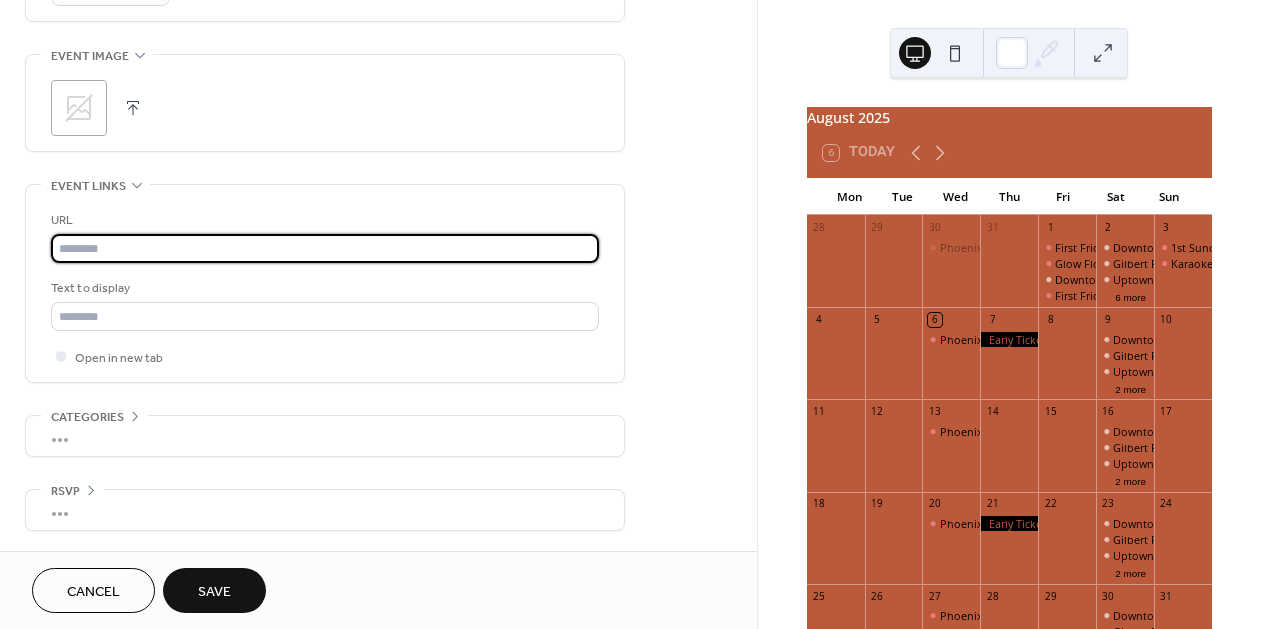 paste on "**********" 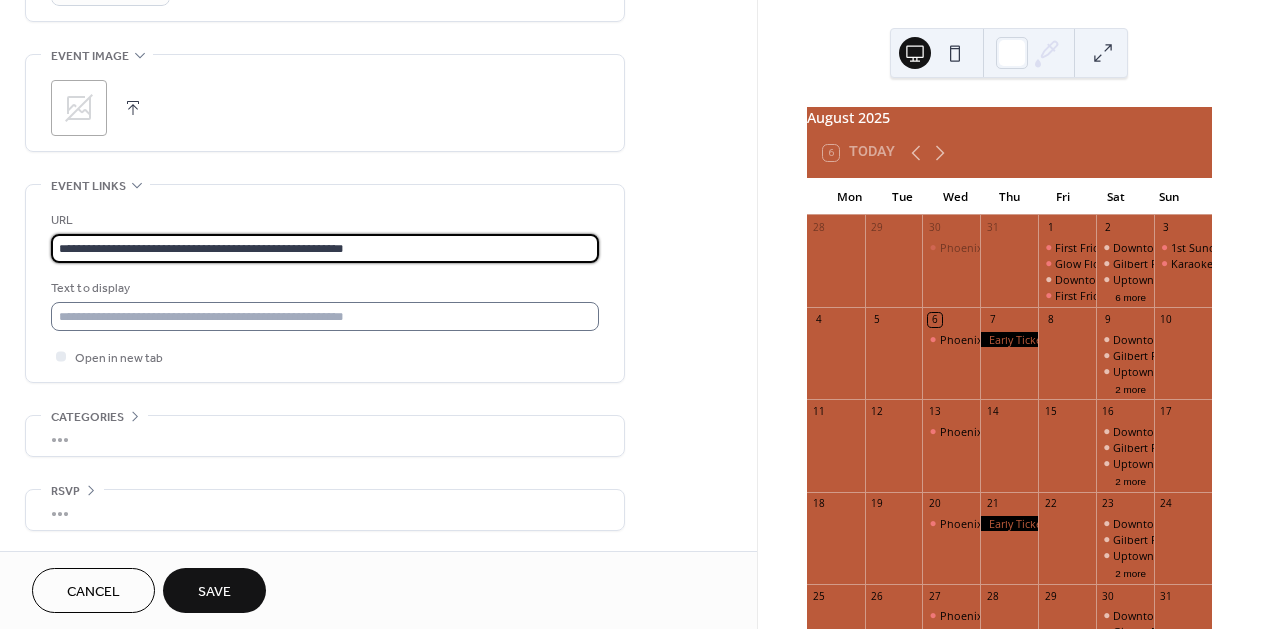 type on "**********" 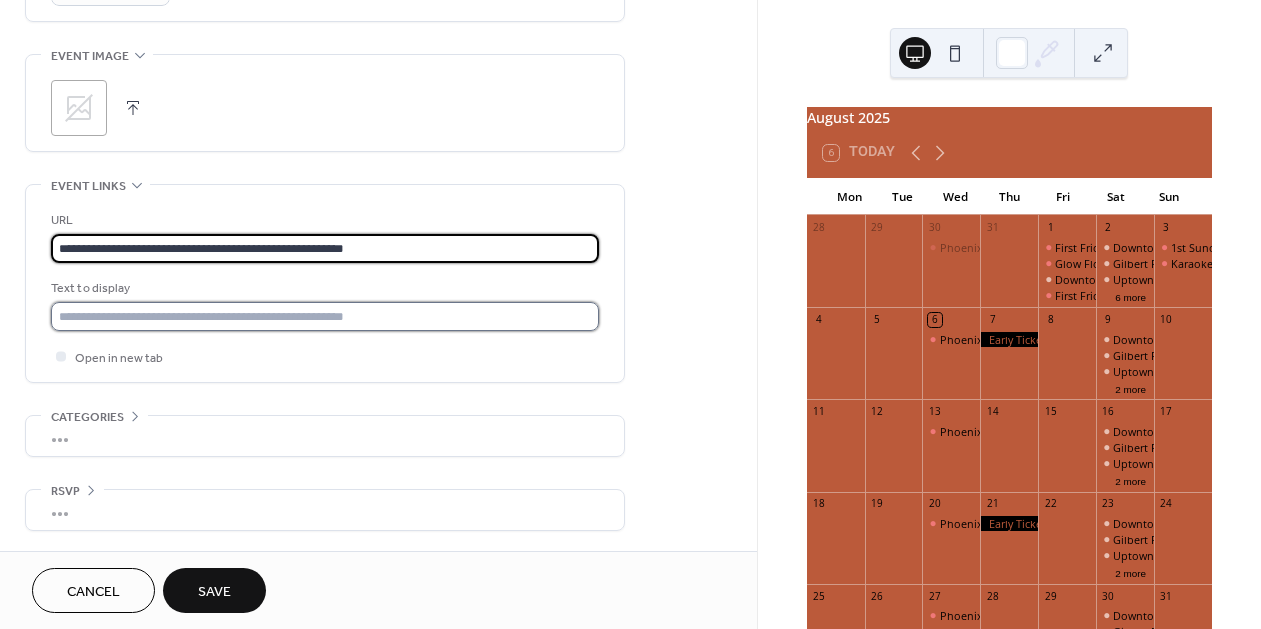 click at bounding box center (325, 316) 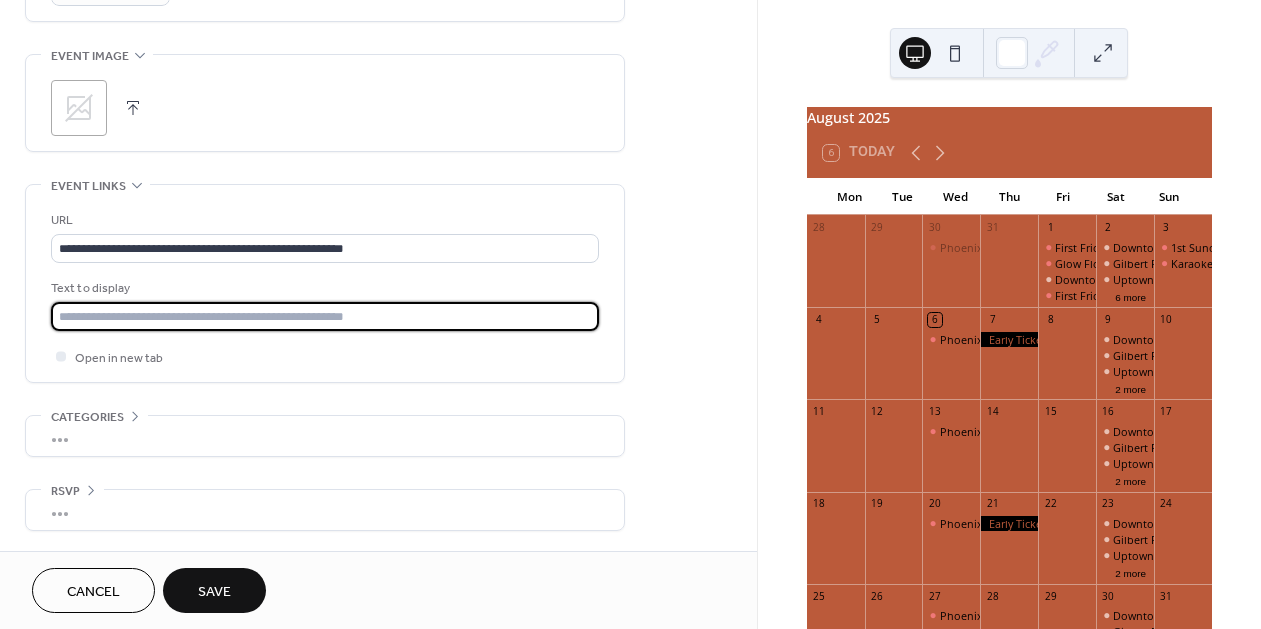 type on "**********" 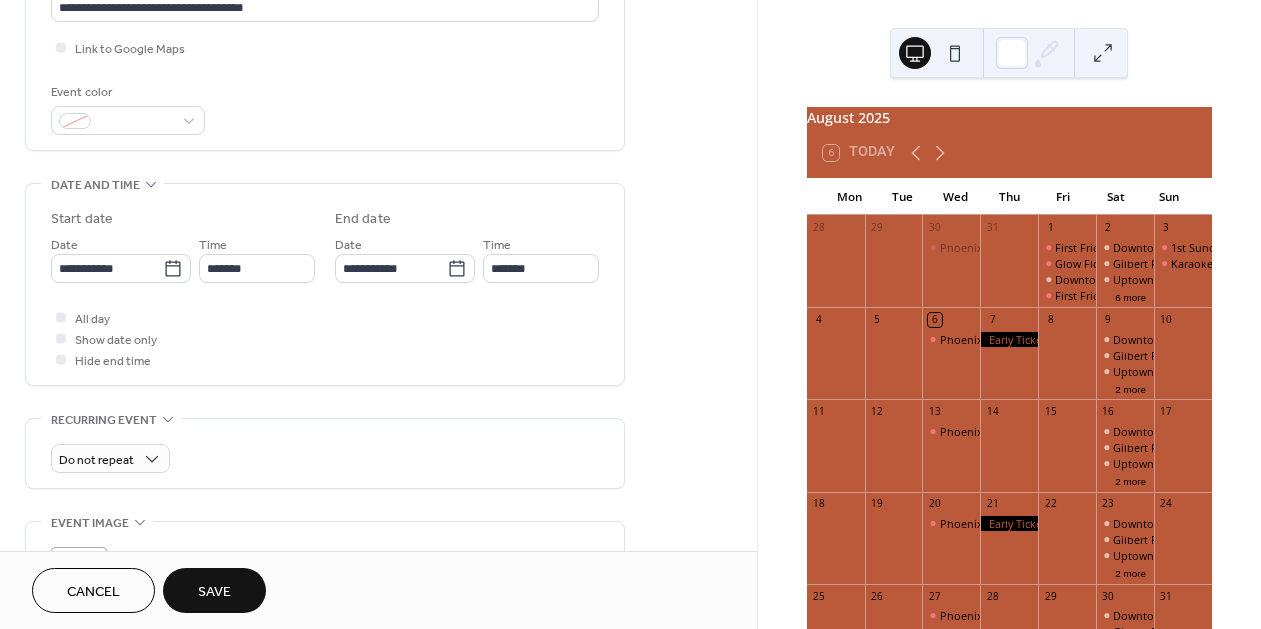scroll, scrollTop: 0, scrollLeft: 0, axis: both 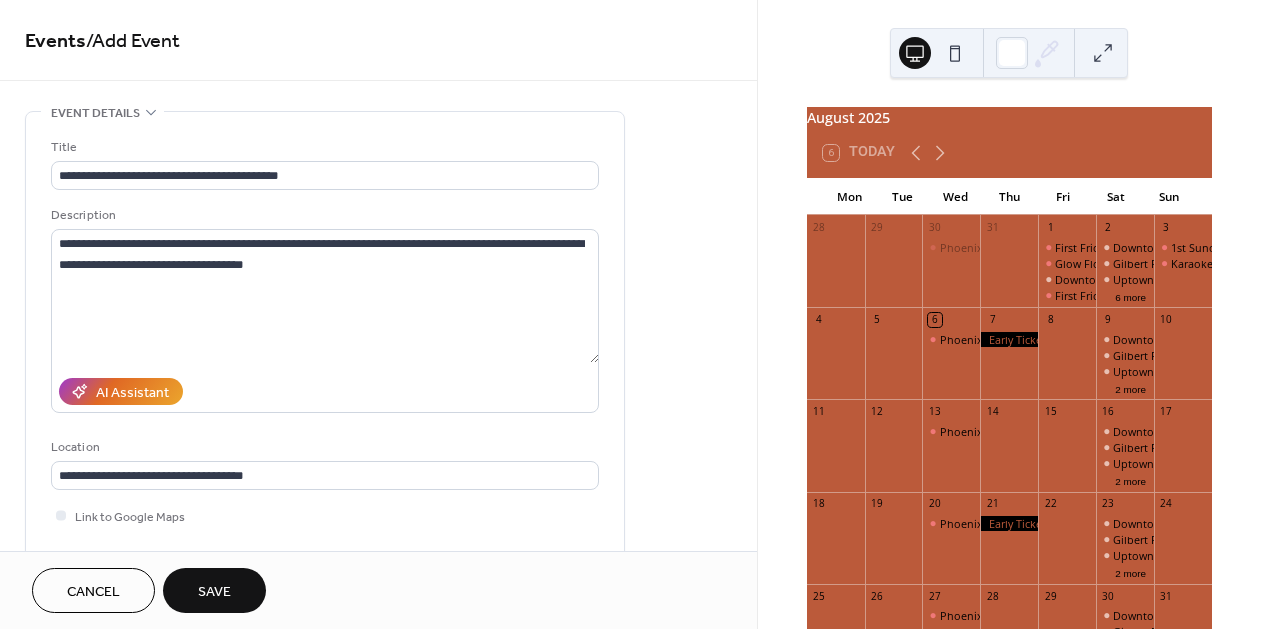 click on "Save" at bounding box center (214, 592) 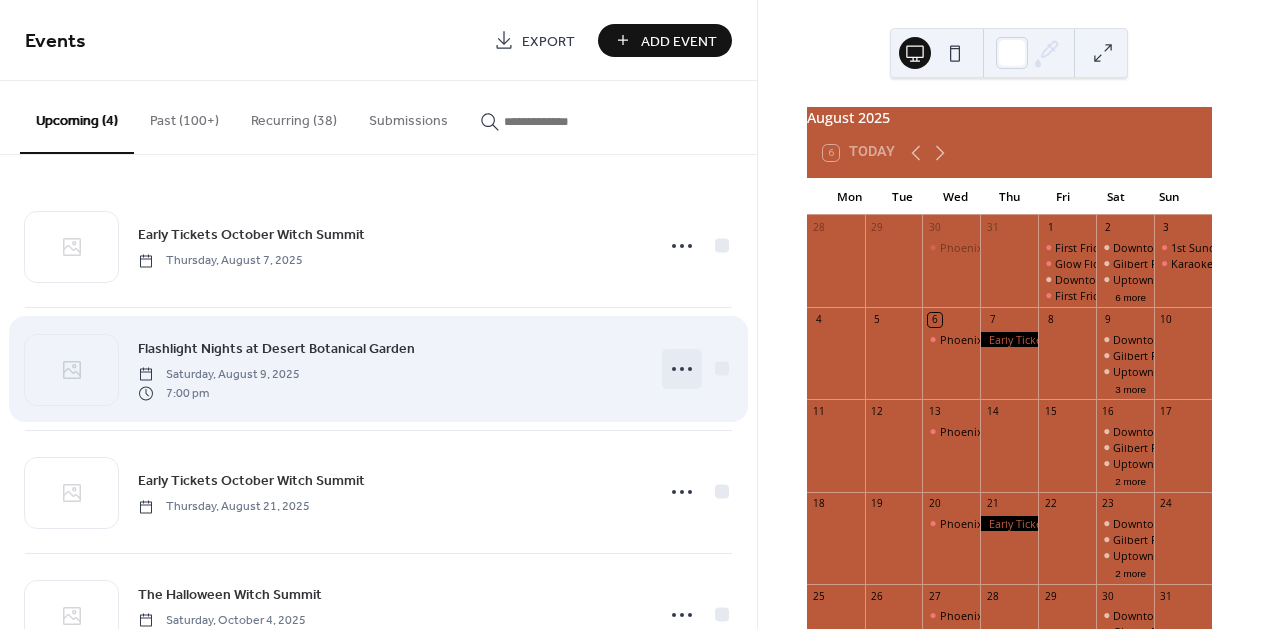 click 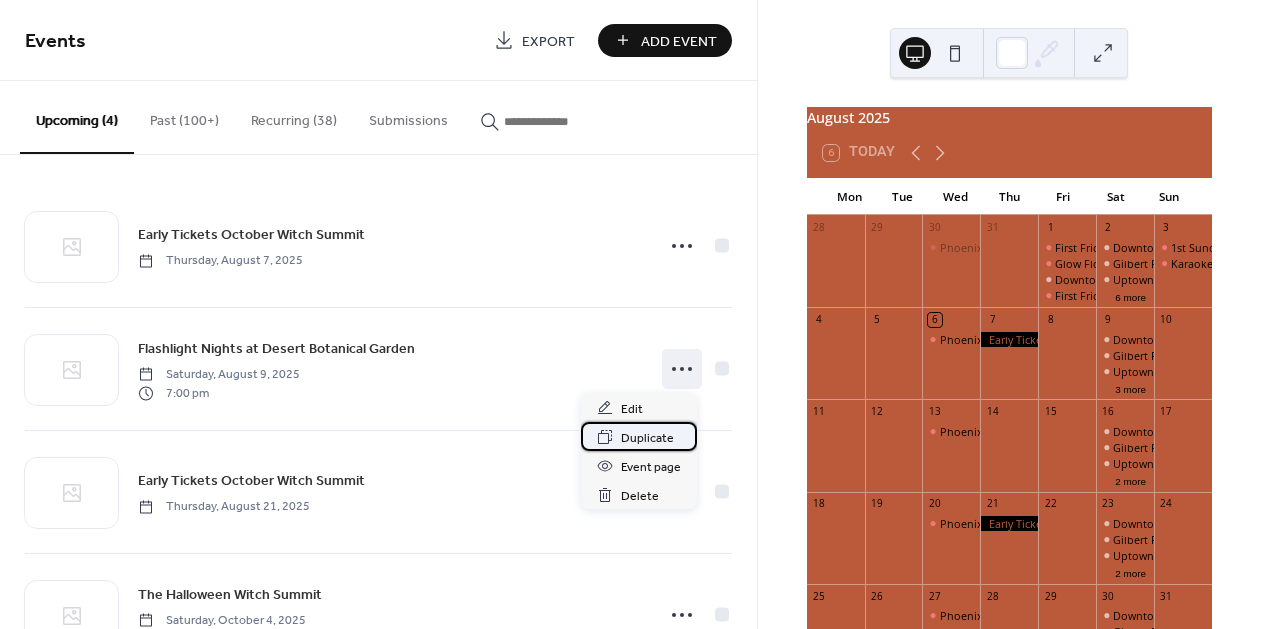 click on "Duplicate" at bounding box center [647, 438] 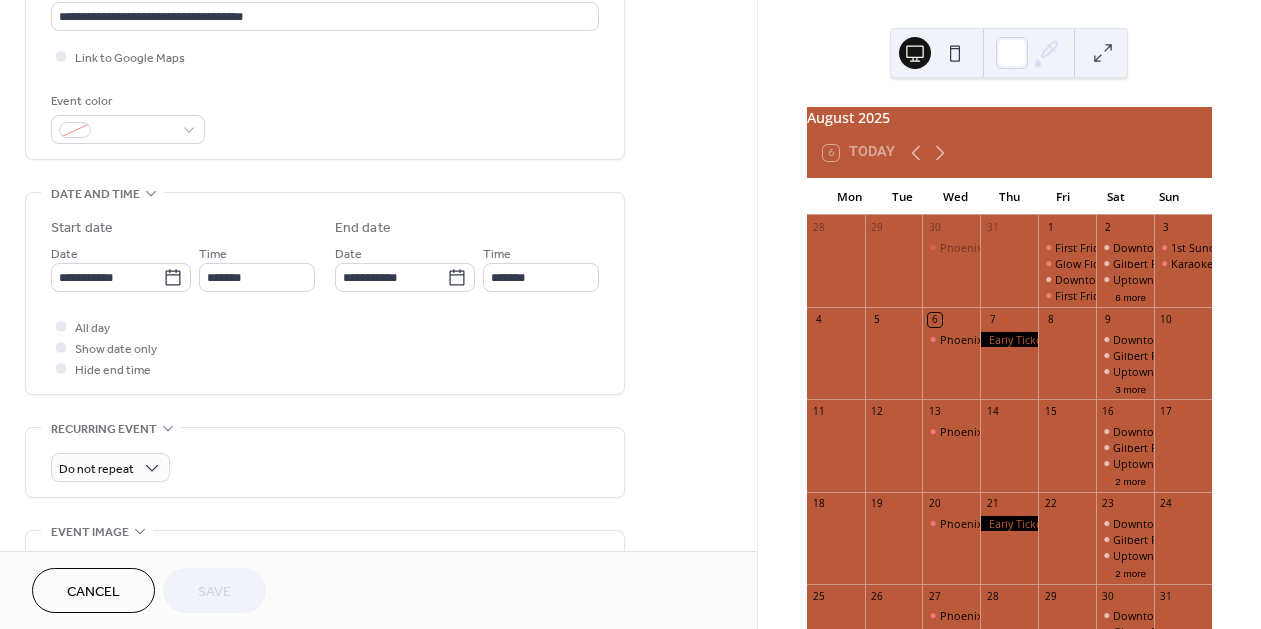 scroll, scrollTop: 460, scrollLeft: 0, axis: vertical 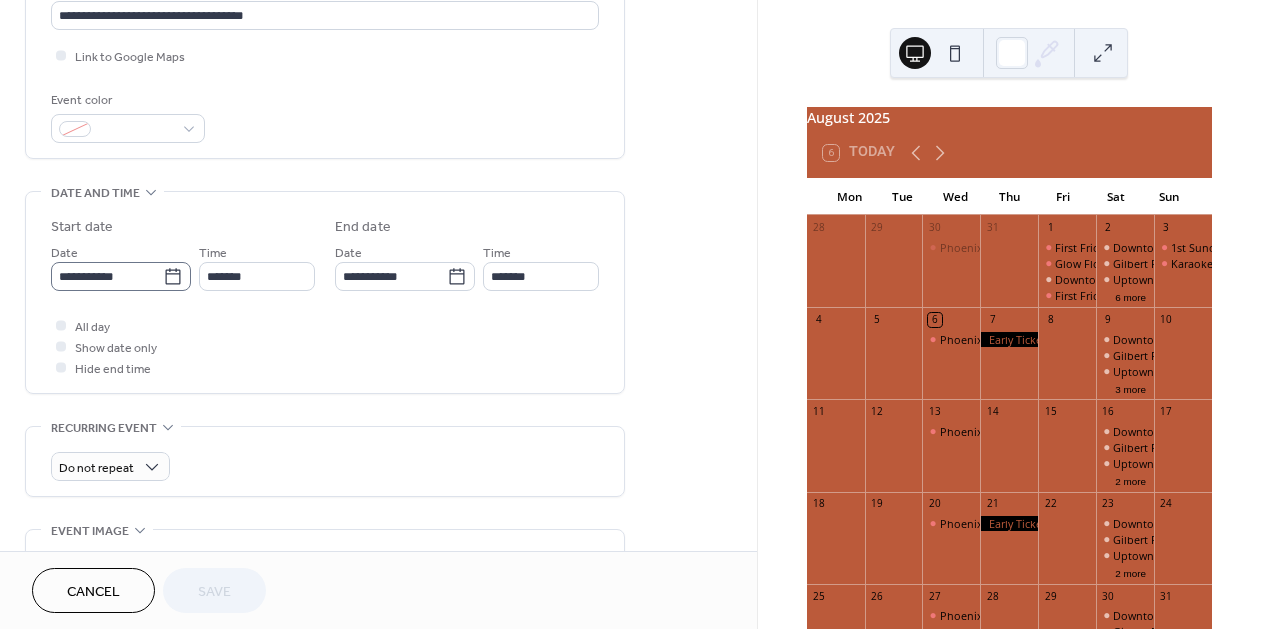 click 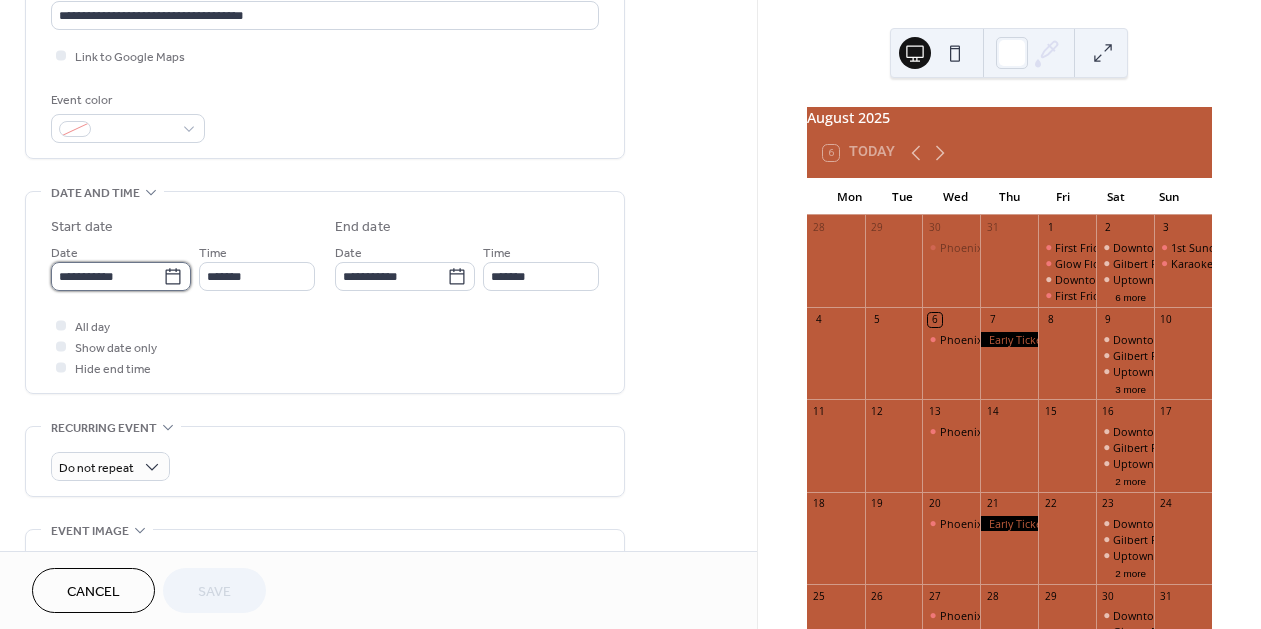 click on "**********" at bounding box center (107, 276) 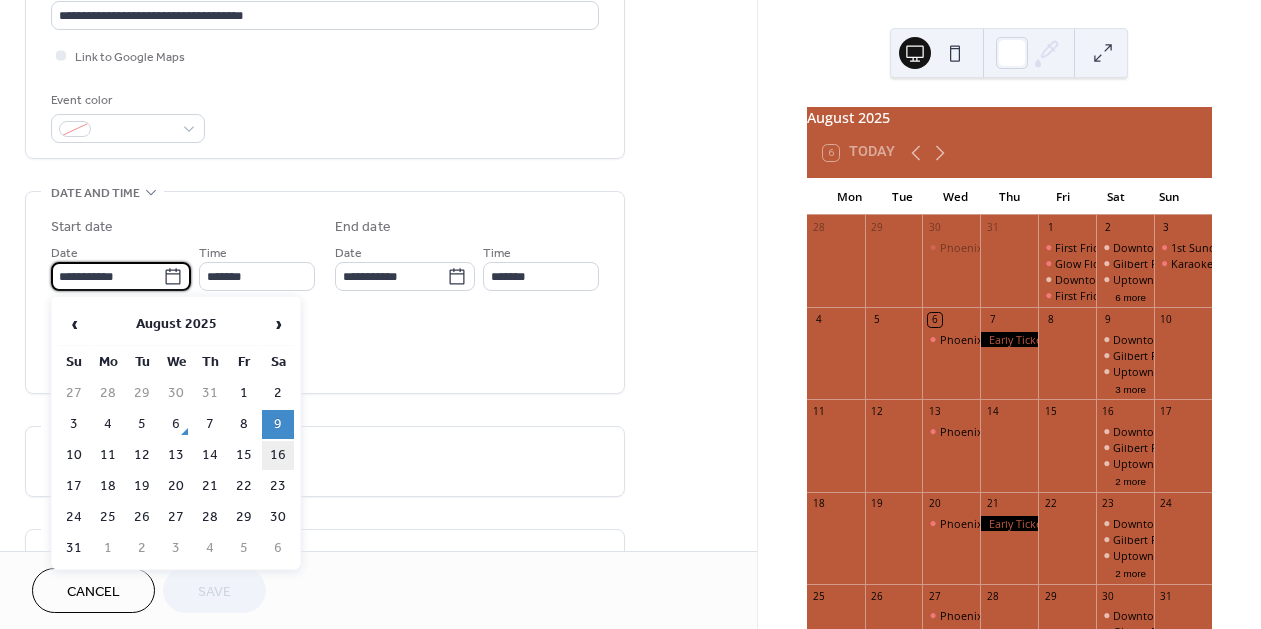 click on "16" at bounding box center [278, 455] 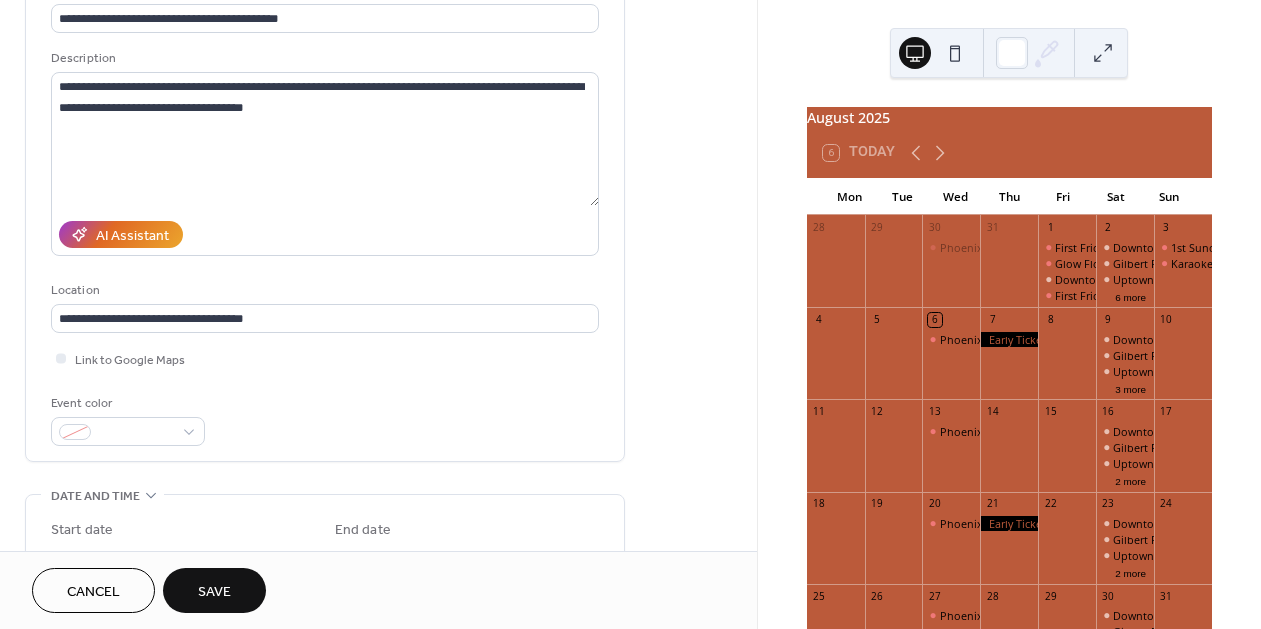 scroll, scrollTop: 0, scrollLeft: 0, axis: both 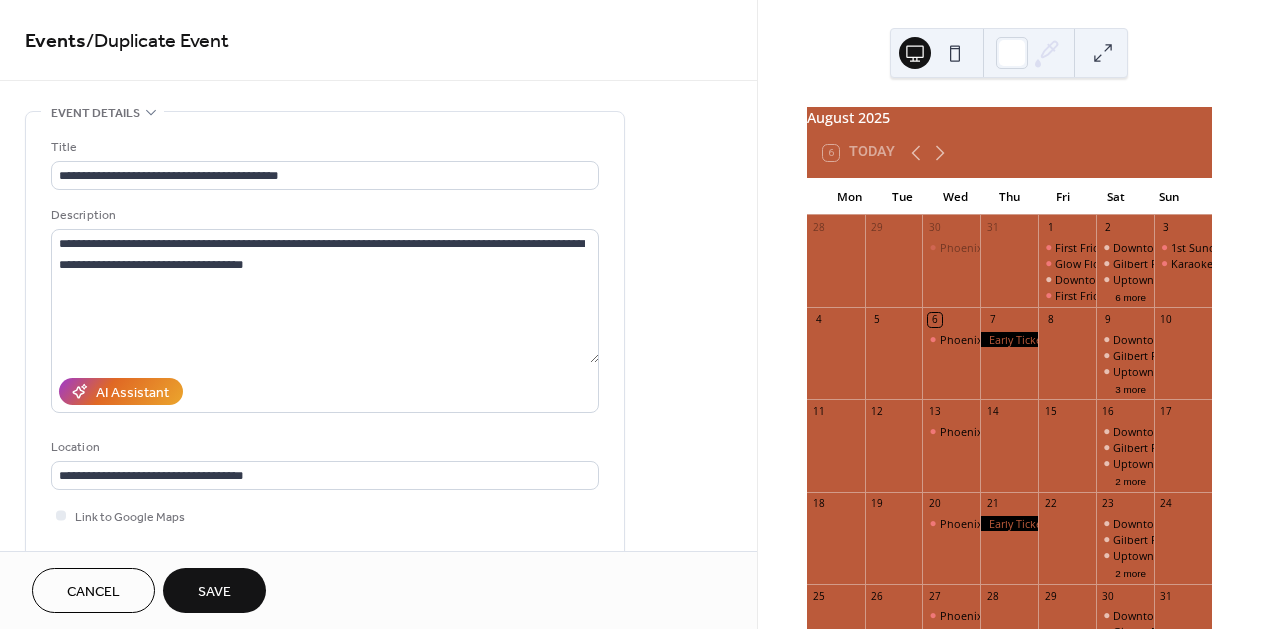 click on "Save" at bounding box center (214, 592) 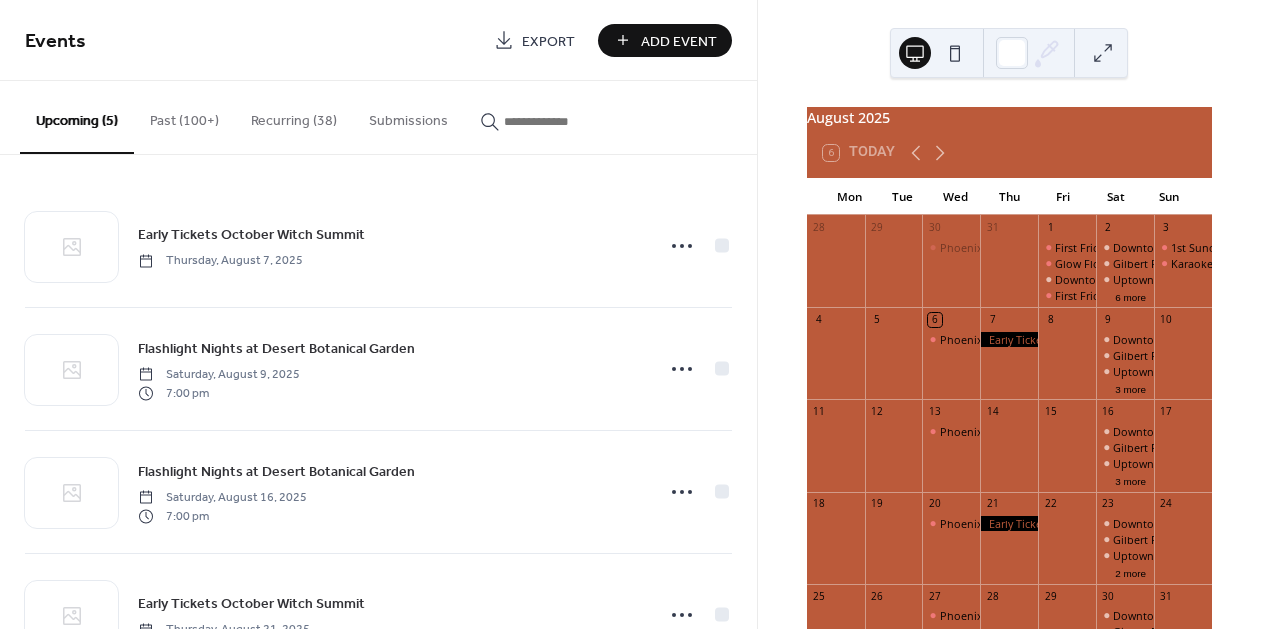 click on "Add Event" at bounding box center [679, 41] 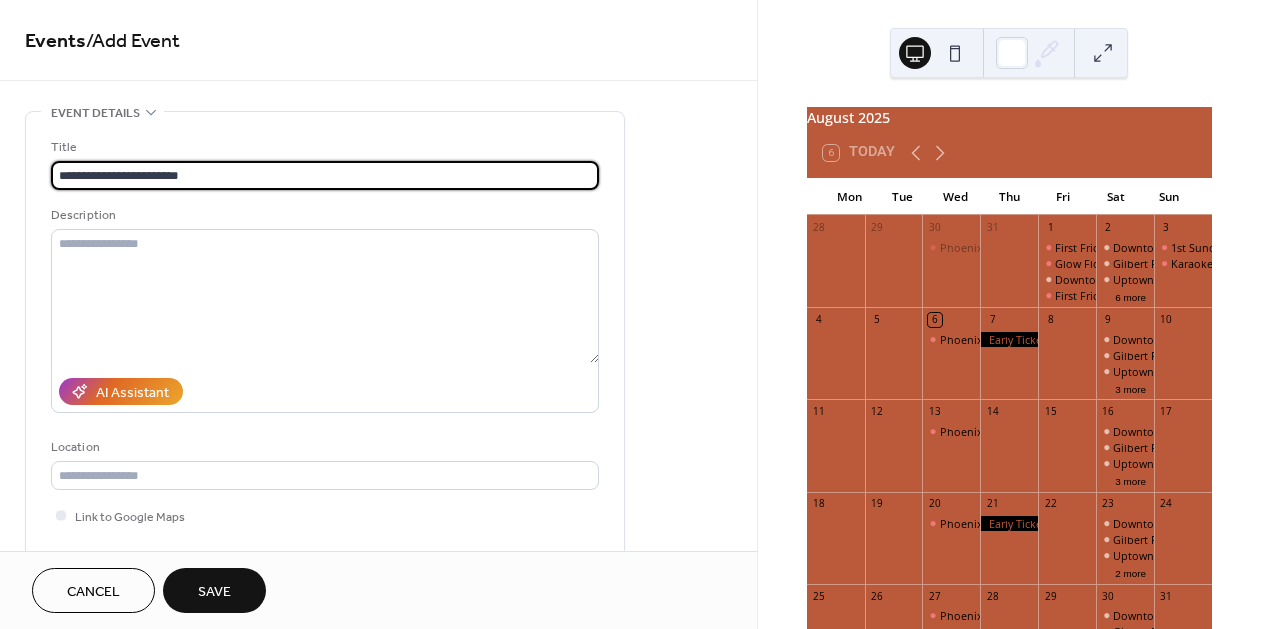 click on "**********" at bounding box center (325, 175) 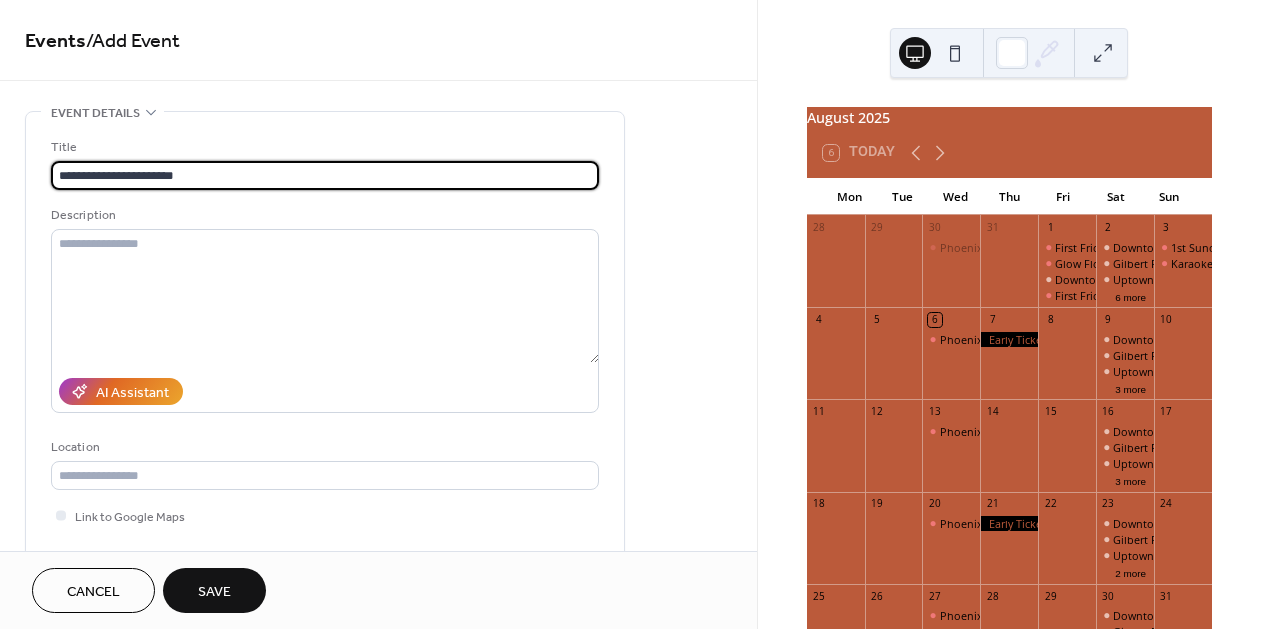 click on "**********" at bounding box center (325, 175) 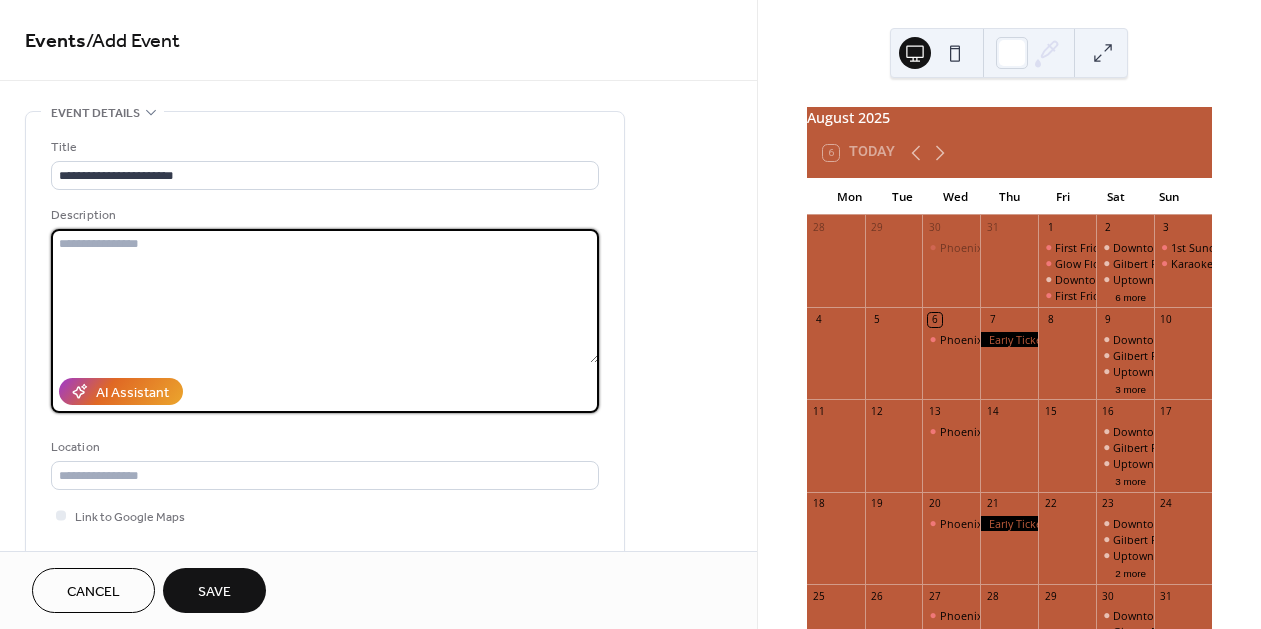 click at bounding box center [325, 296] 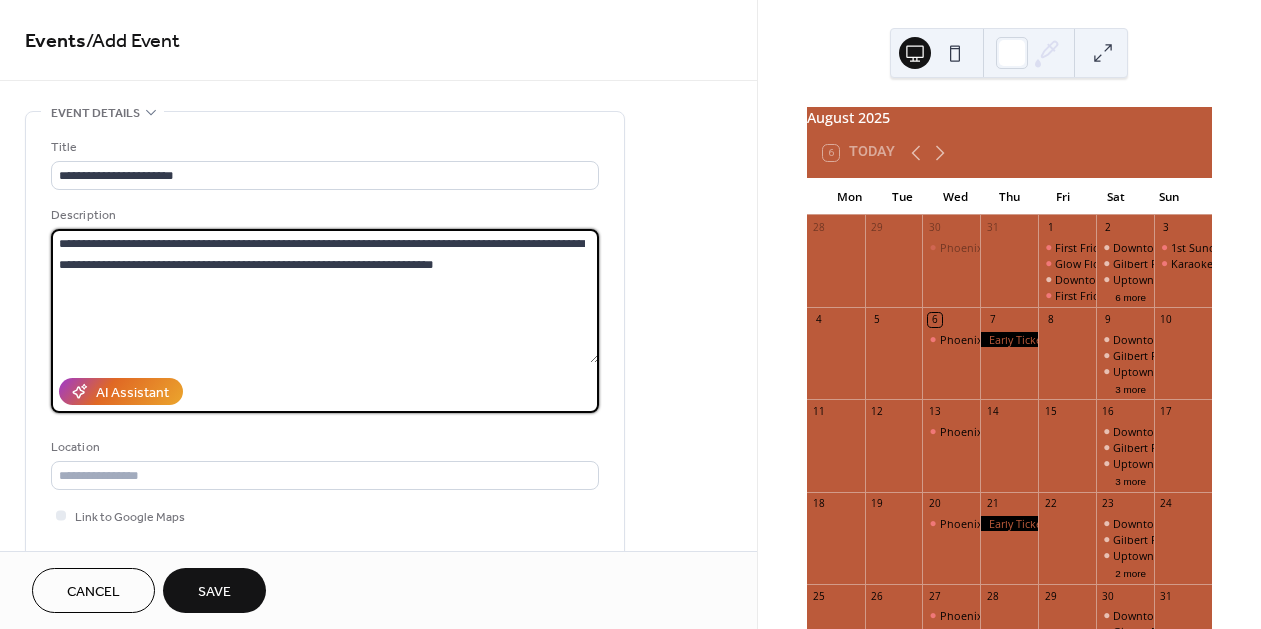 type on "**********" 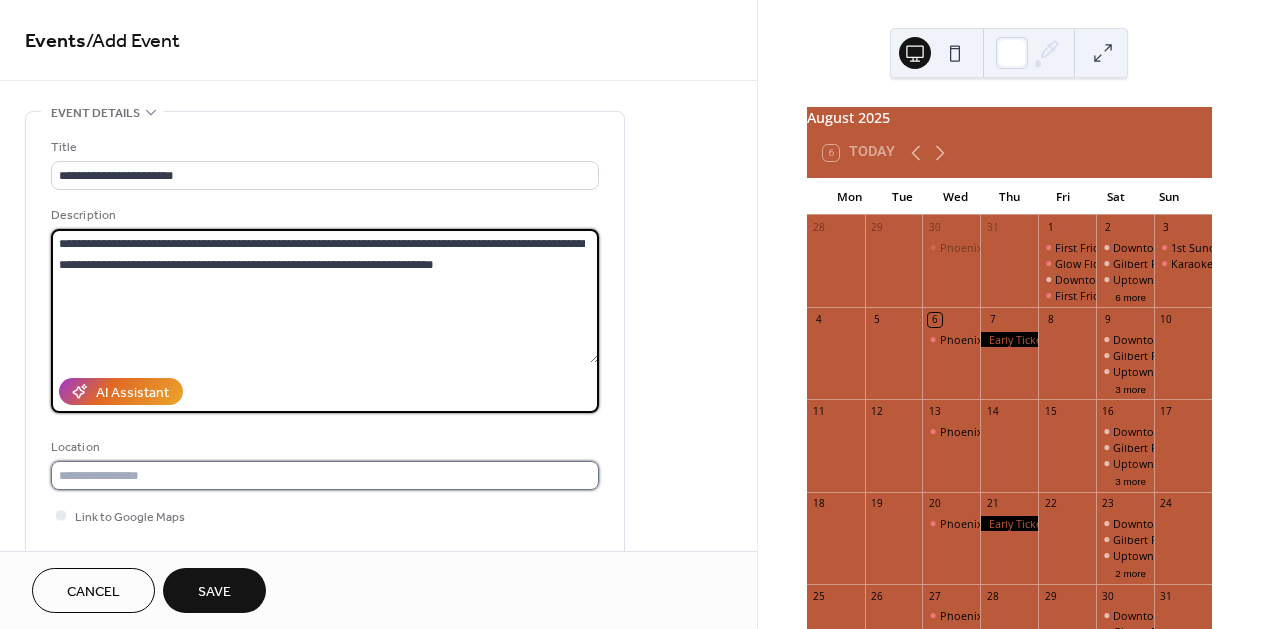click at bounding box center (325, 475) 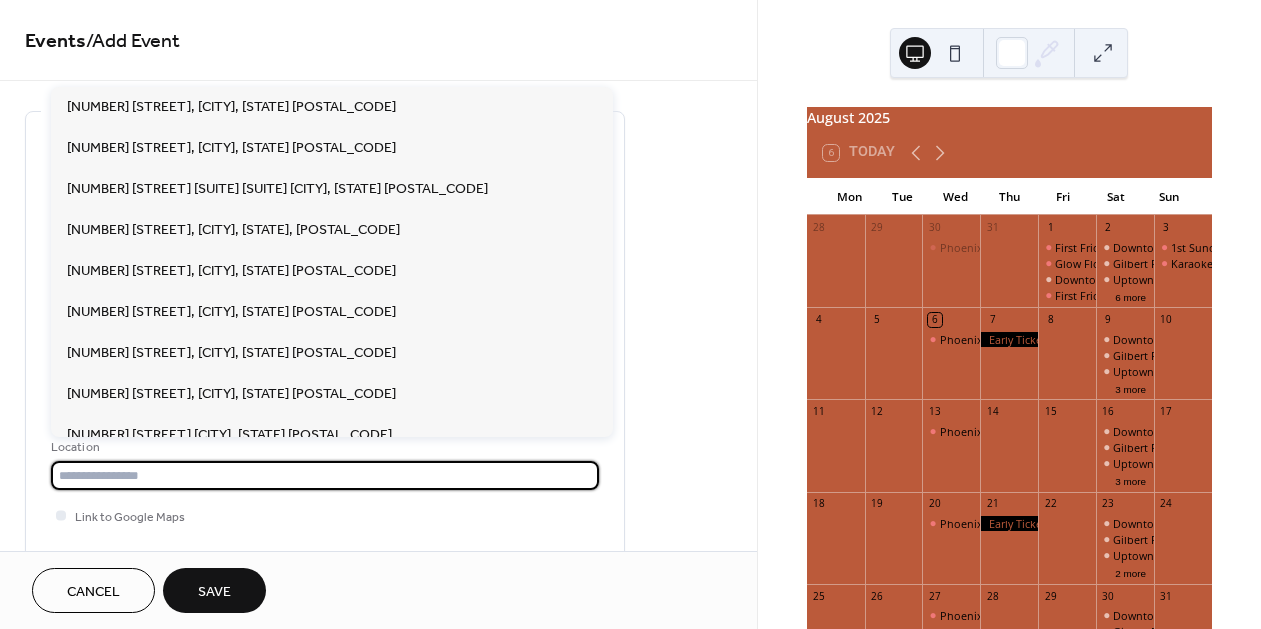 paste on "**********" 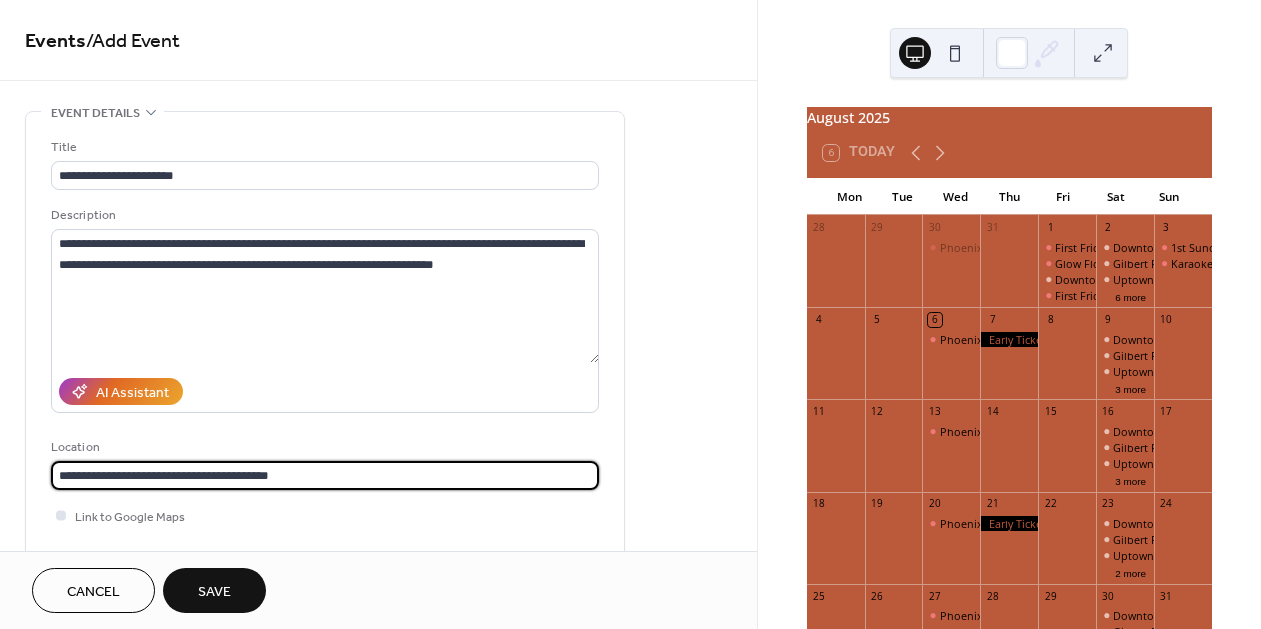 type on "**********" 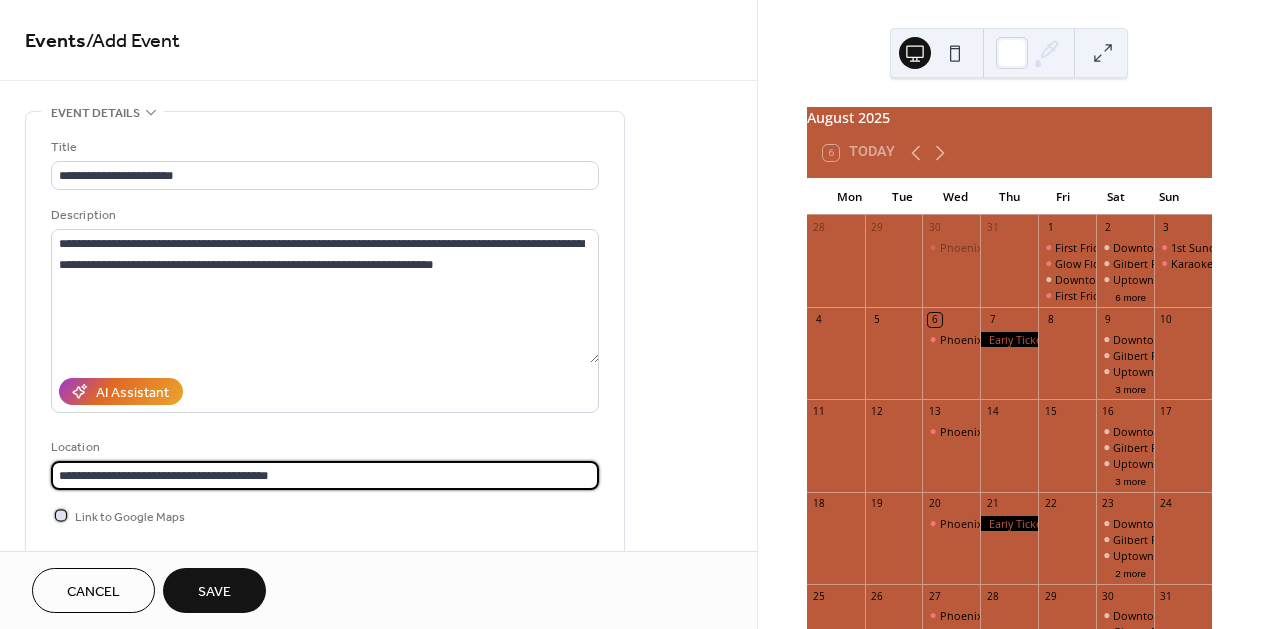 click at bounding box center [61, 515] 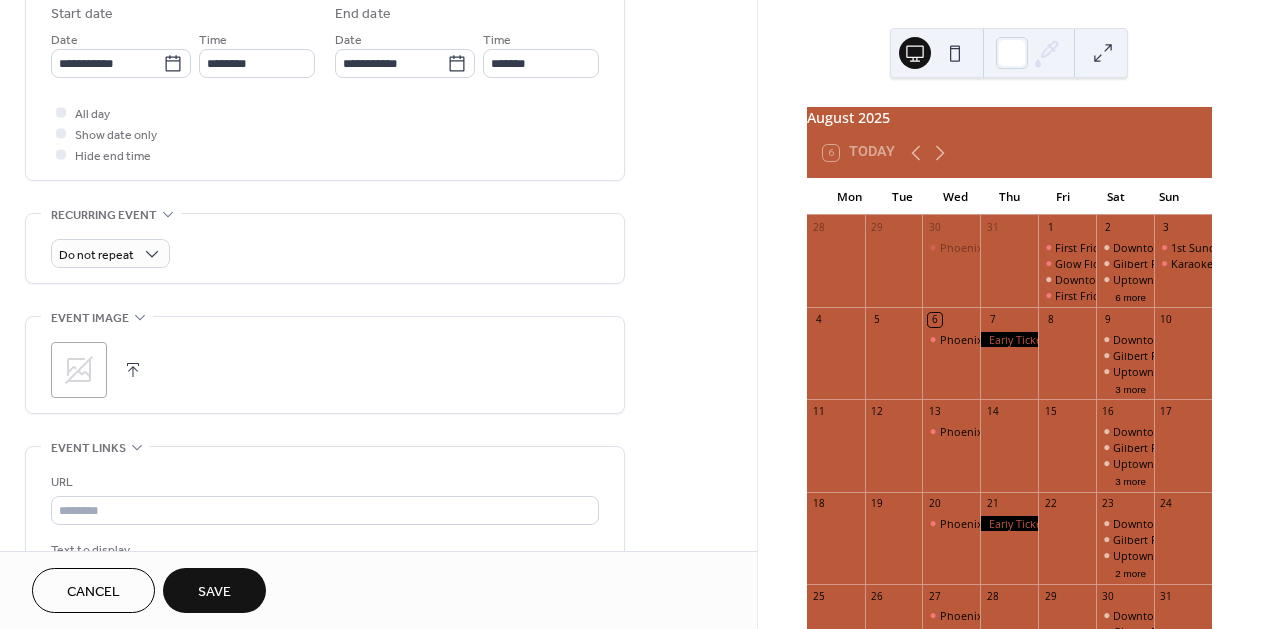 scroll, scrollTop: 935, scrollLeft: 0, axis: vertical 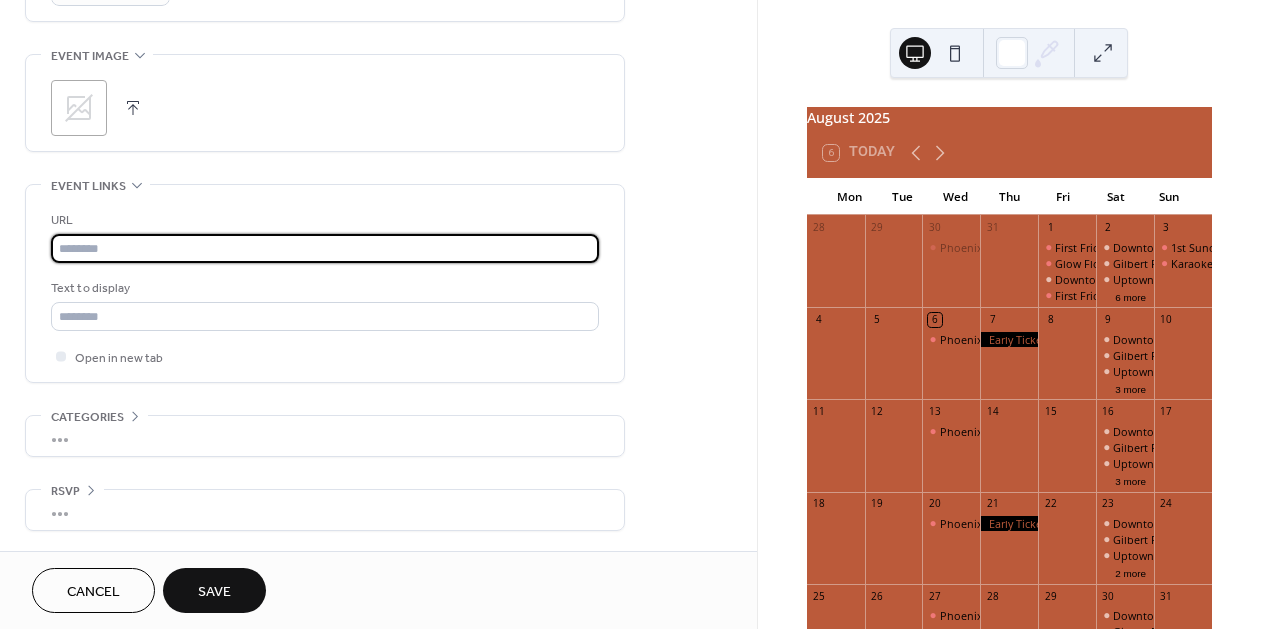 click at bounding box center [325, 248] 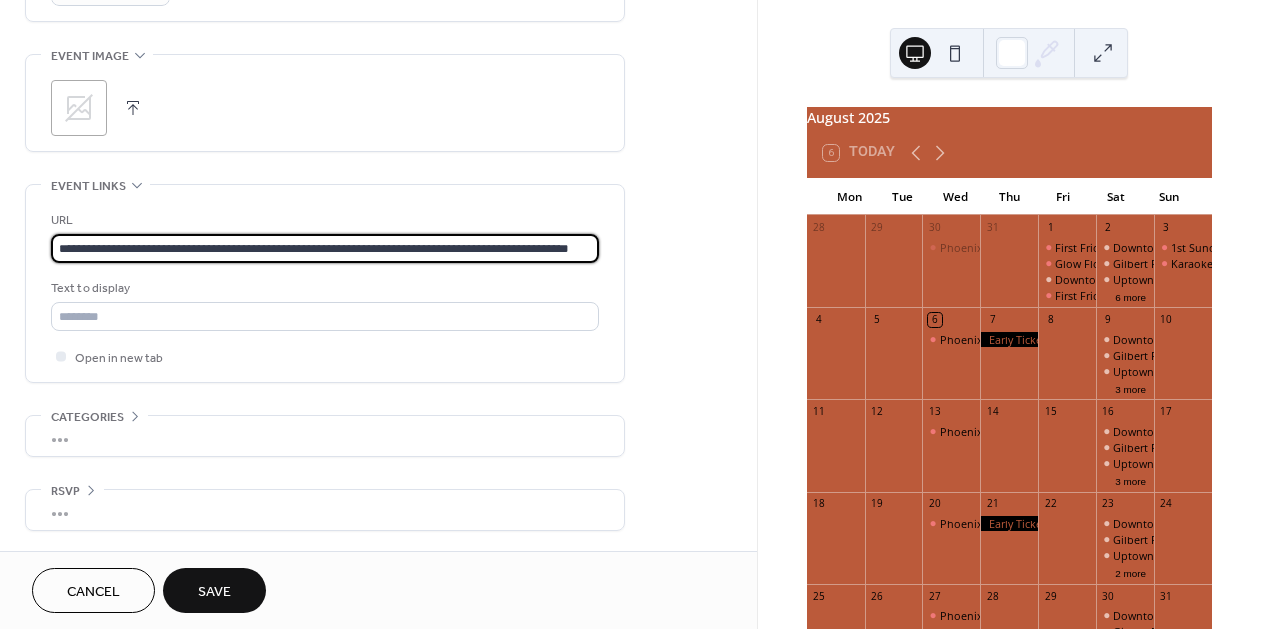 scroll, scrollTop: 0, scrollLeft: 47, axis: horizontal 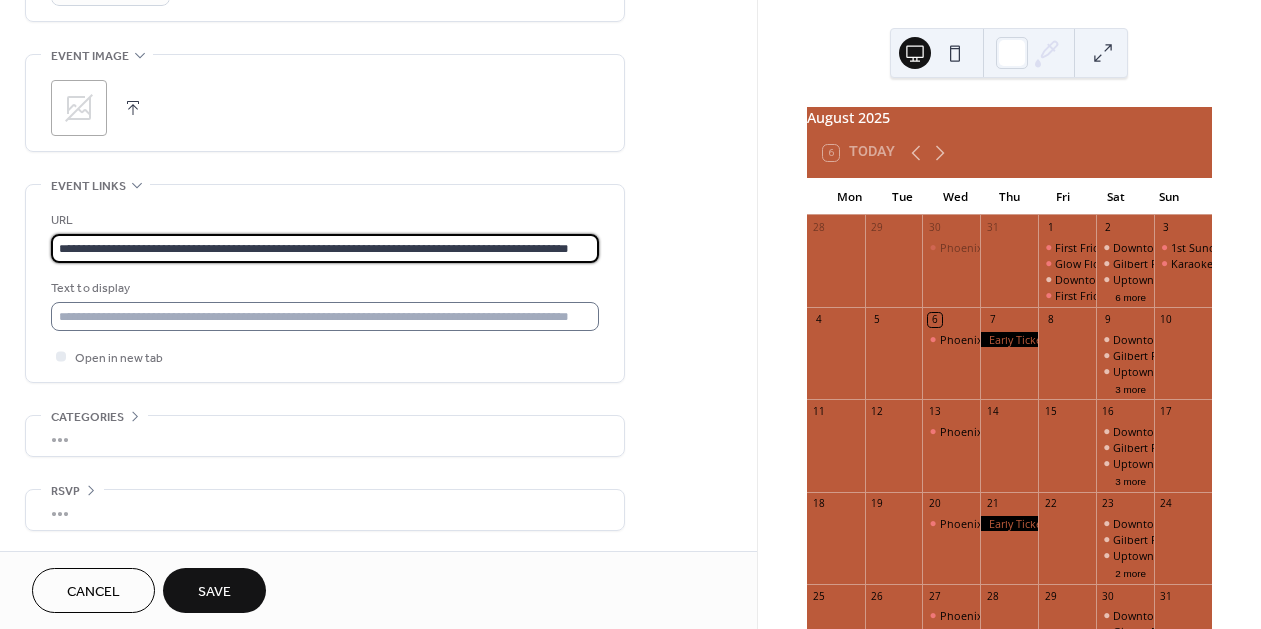 type on "**********" 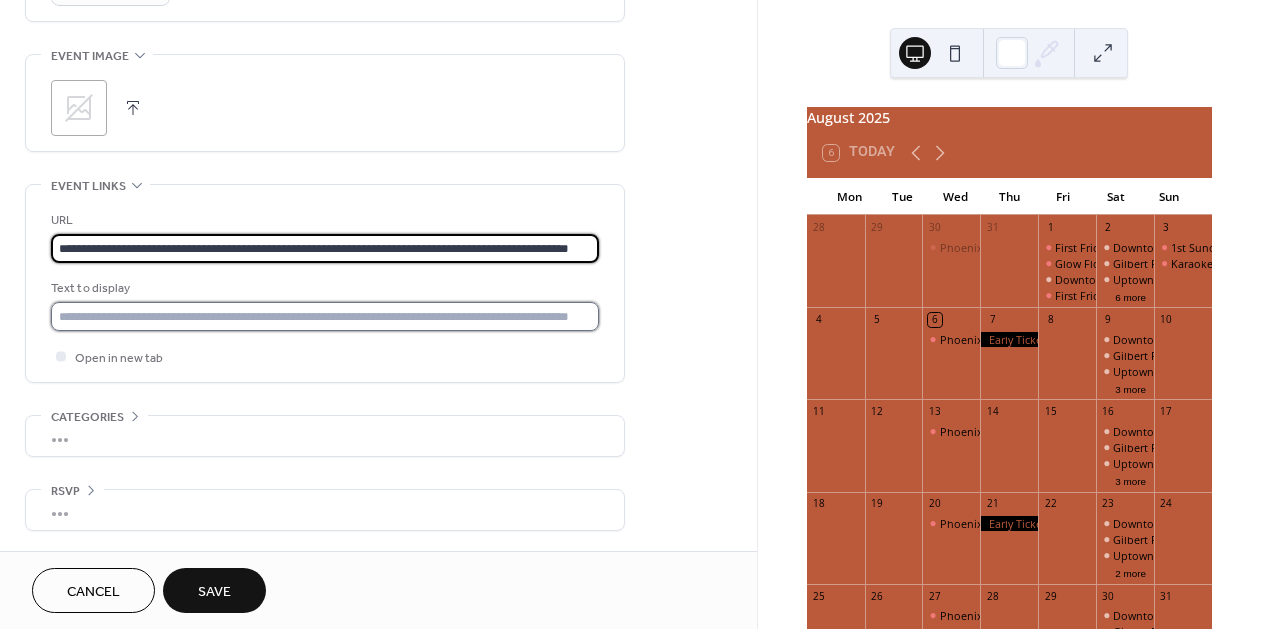 click at bounding box center (325, 316) 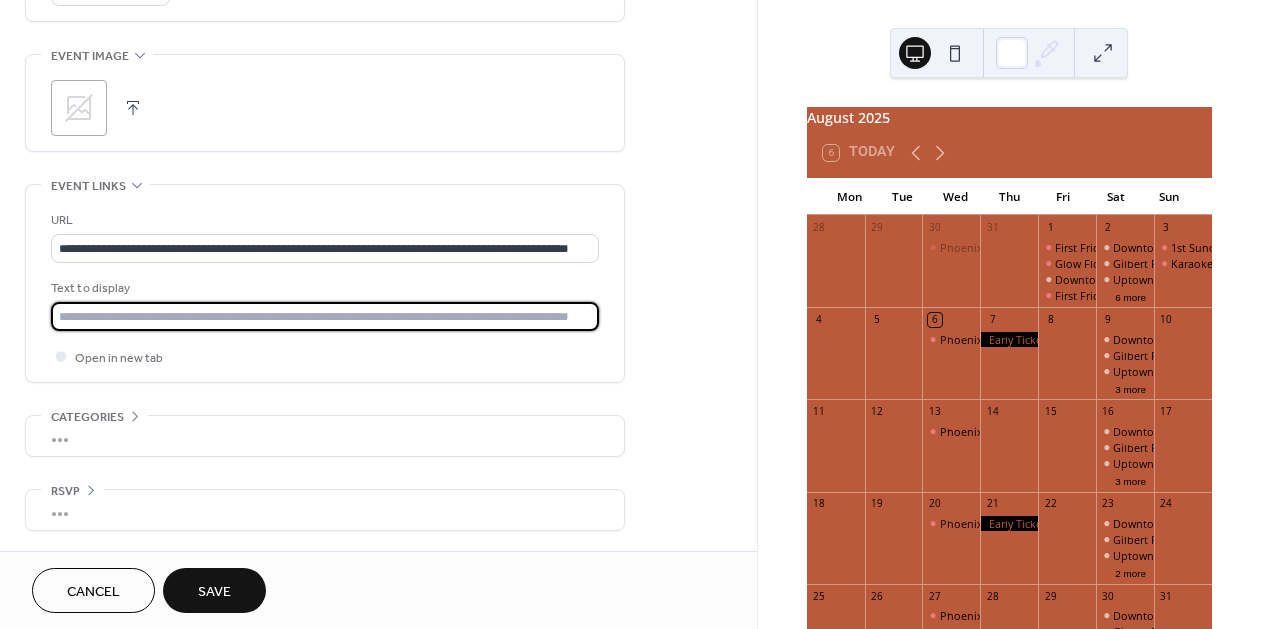 scroll, scrollTop: 0, scrollLeft: 0, axis: both 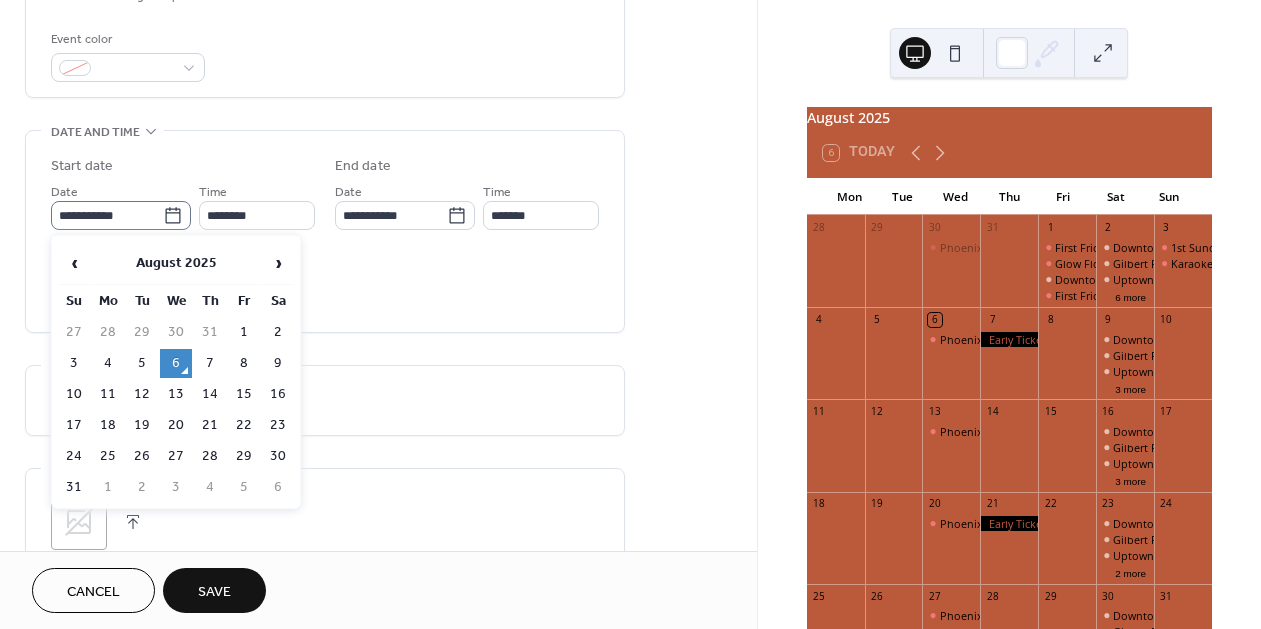 click 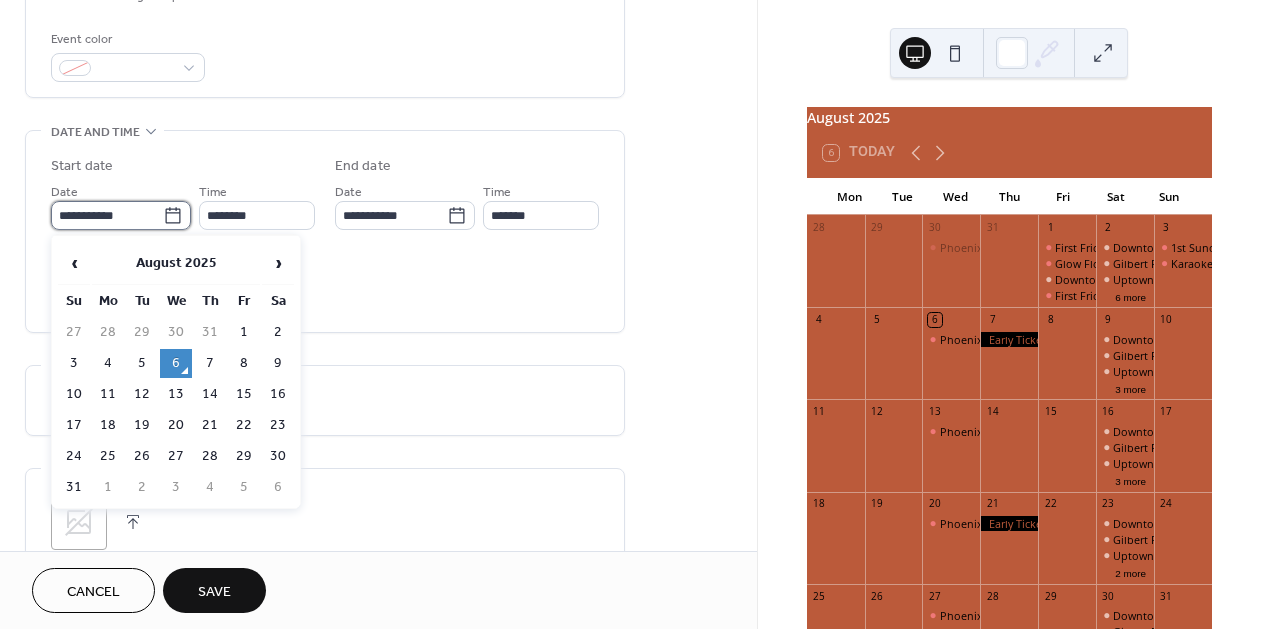 click on "**********" at bounding box center (107, 215) 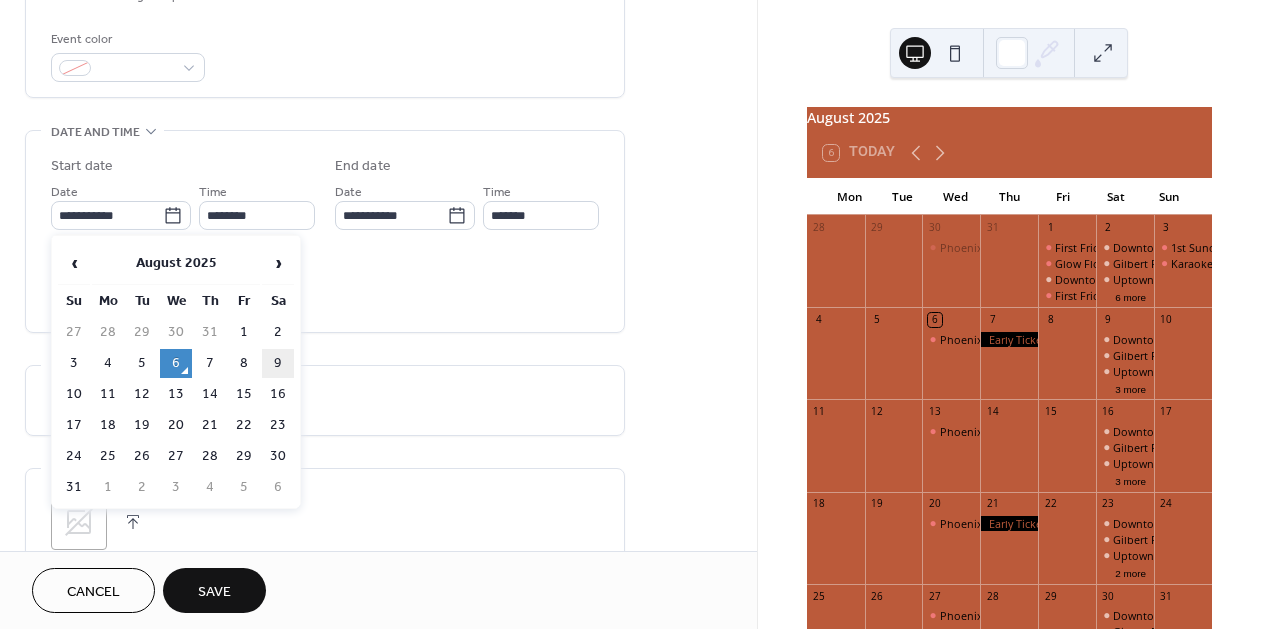 click on "9" at bounding box center (278, 363) 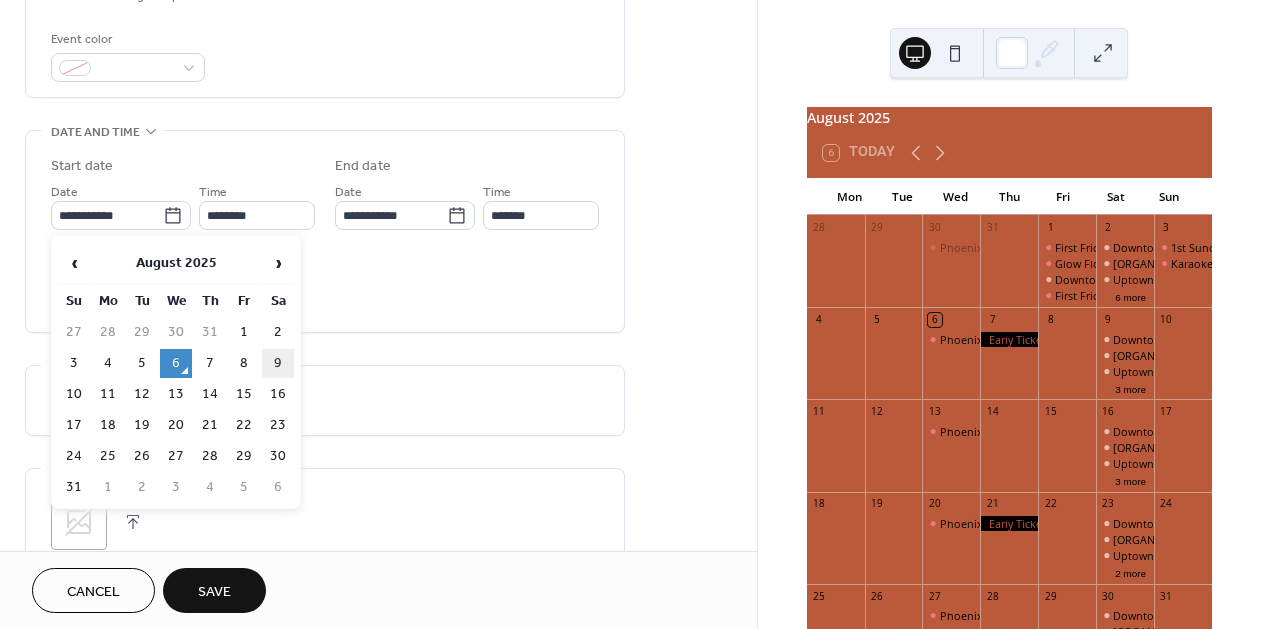 type on "**********" 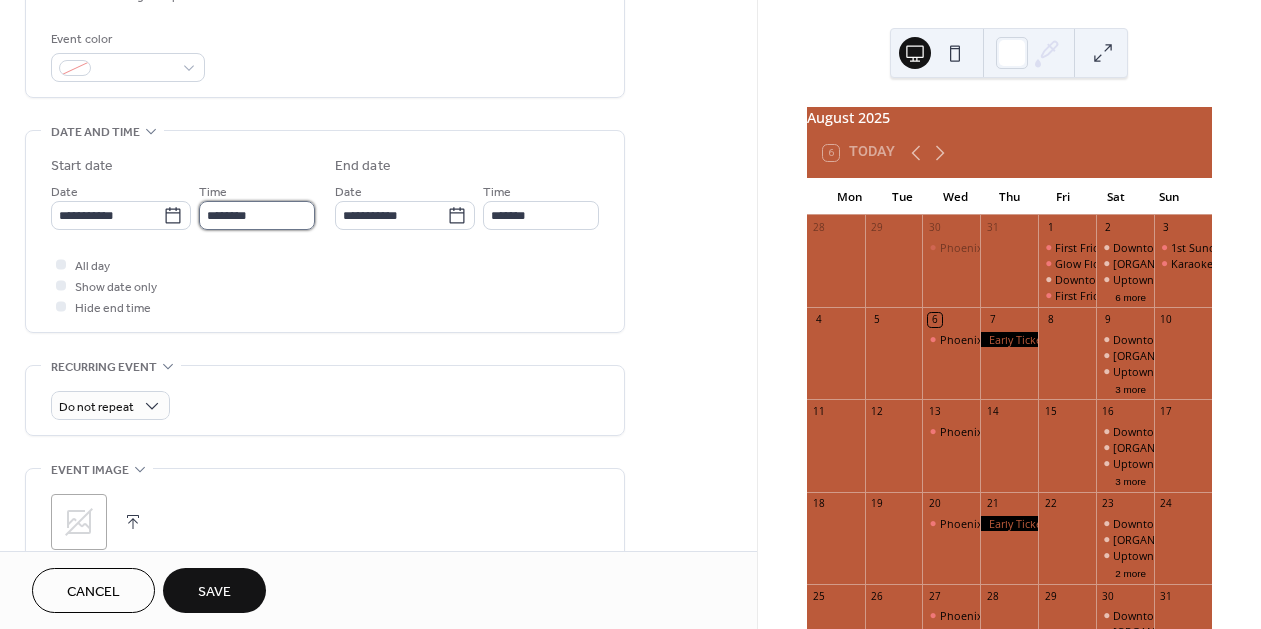 click on "********" at bounding box center [257, 215] 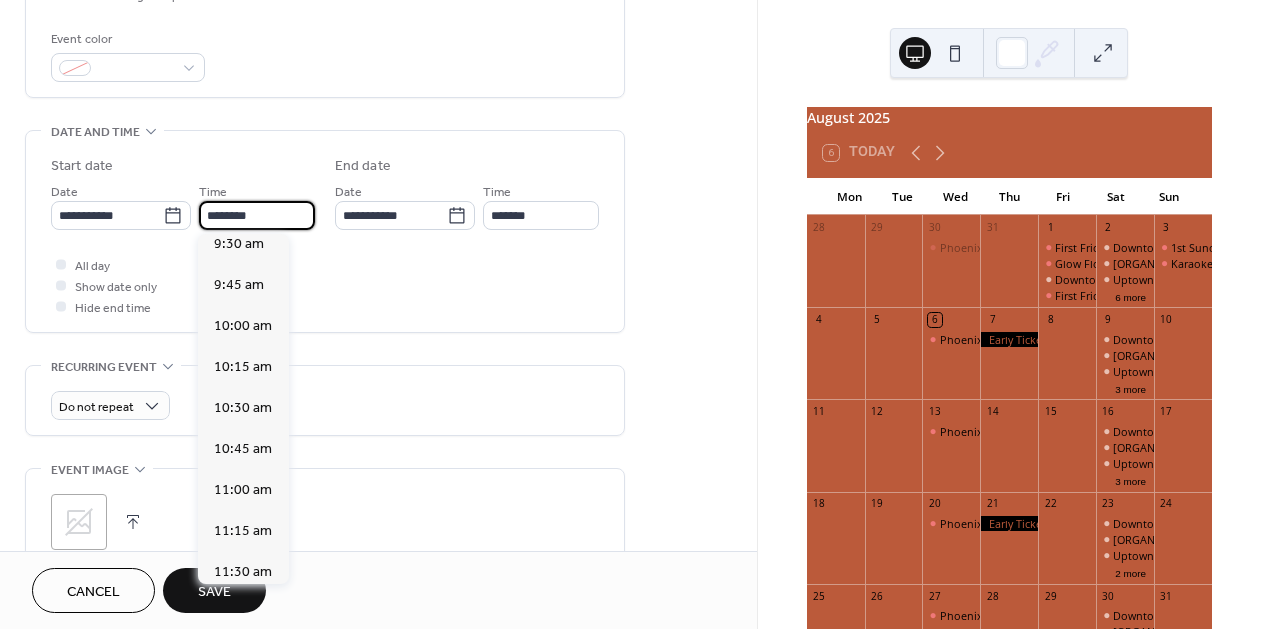 scroll, scrollTop: 1570, scrollLeft: 0, axis: vertical 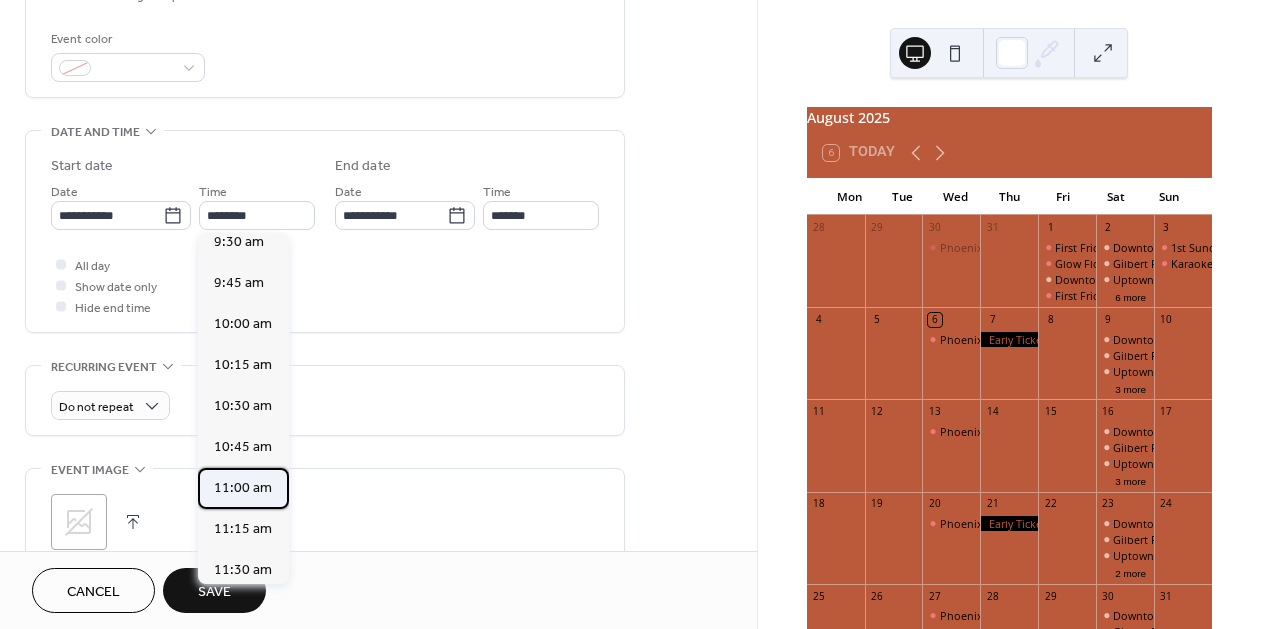 click on "11:00 am" at bounding box center [243, 488] 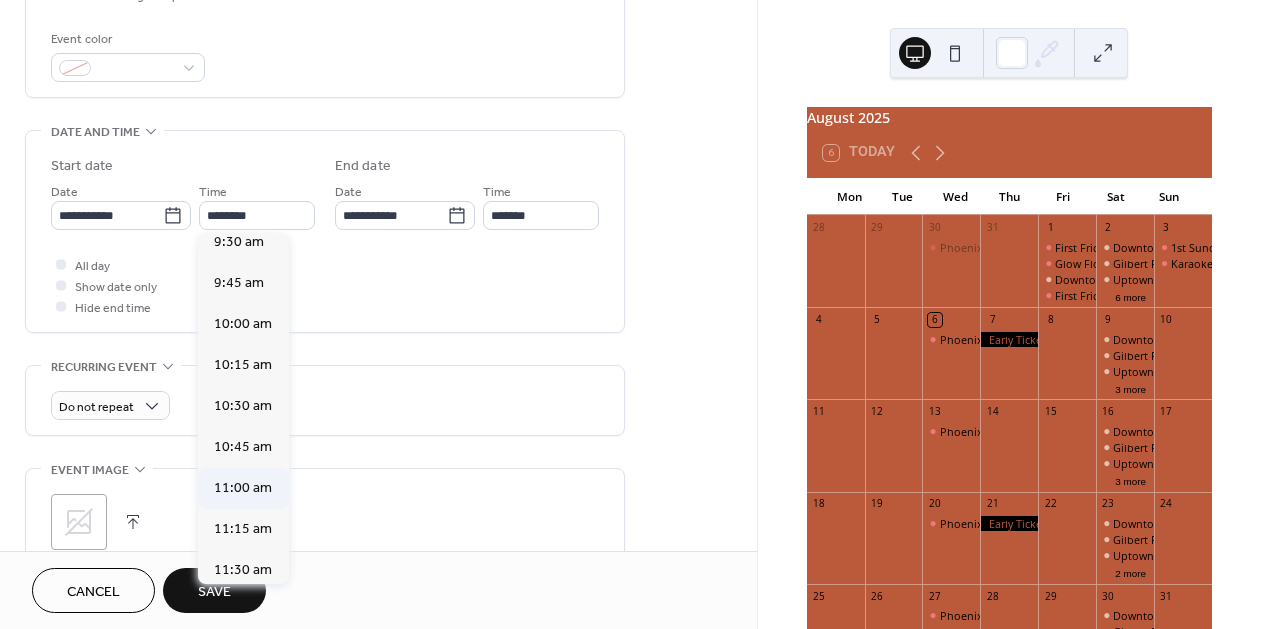 type on "********" 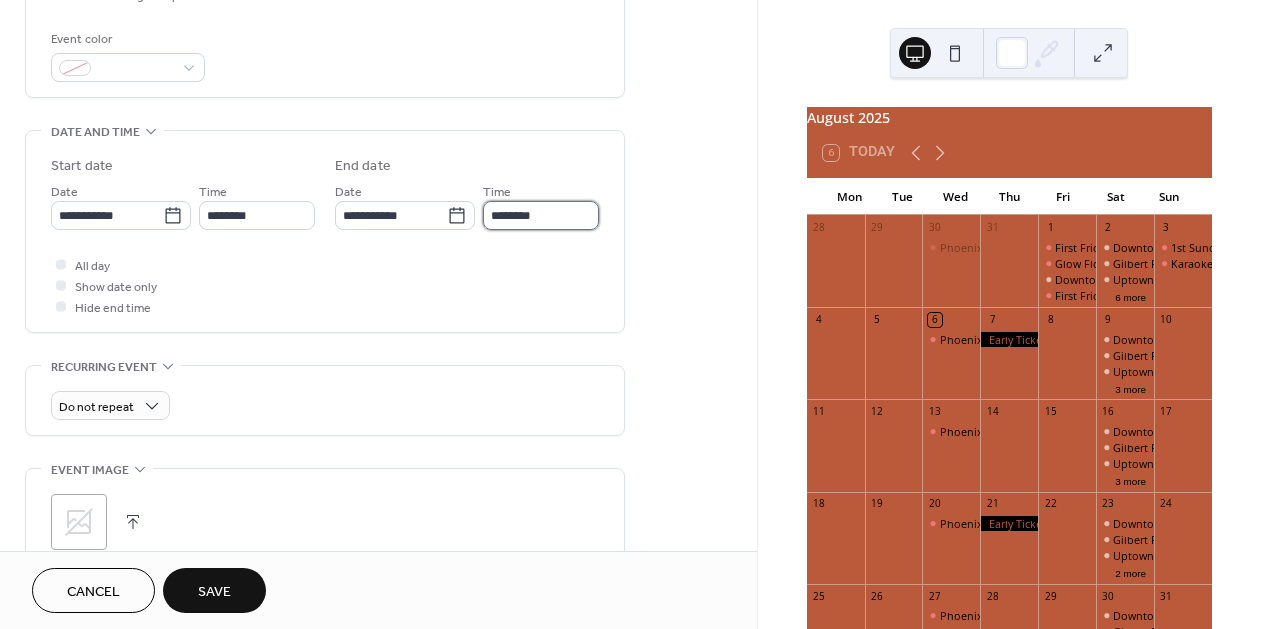 click on "********" at bounding box center [541, 215] 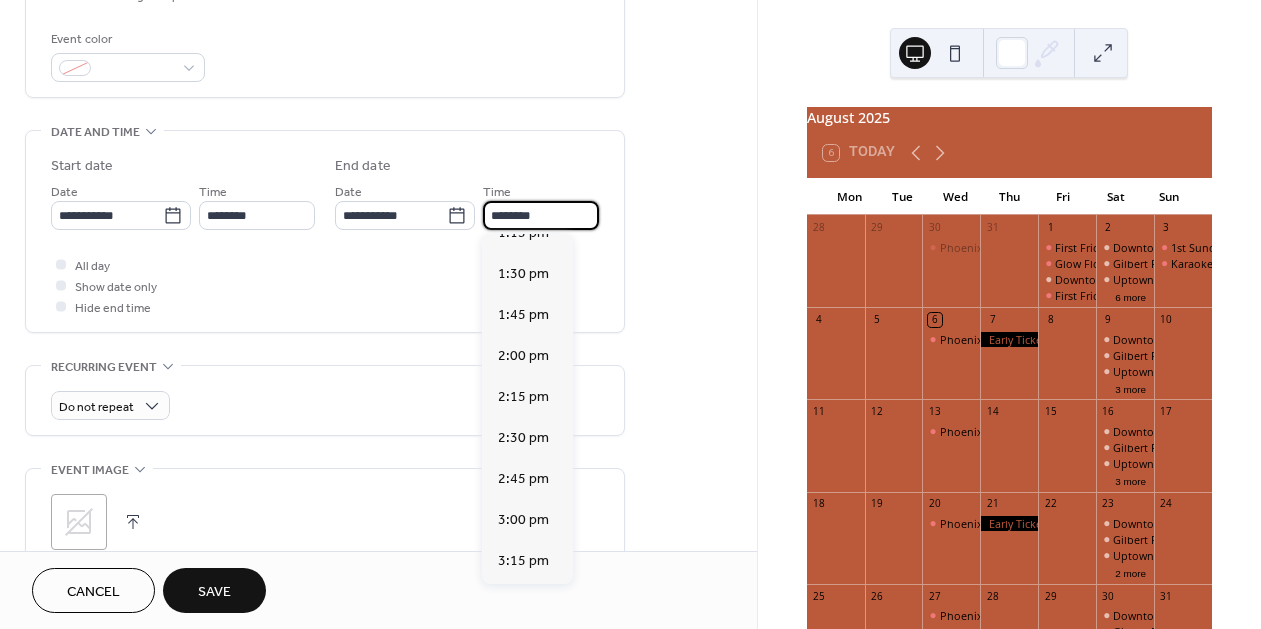 scroll, scrollTop: 350, scrollLeft: 0, axis: vertical 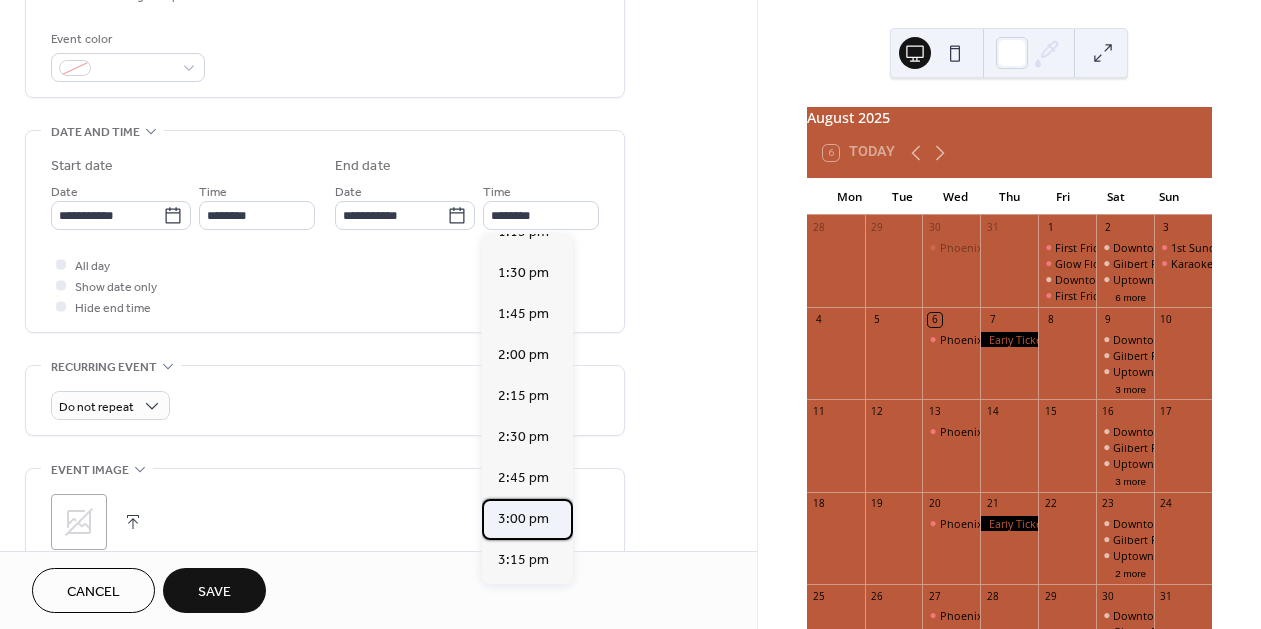 click on "3:00 pm" at bounding box center [523, 519] 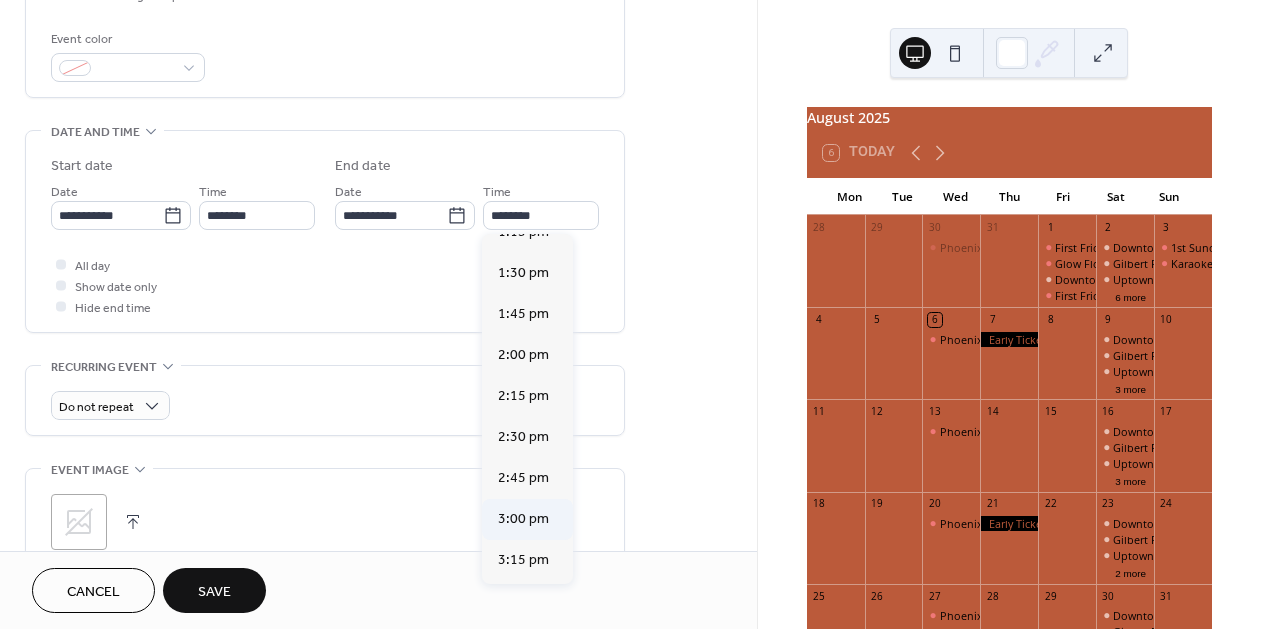type on "*******" 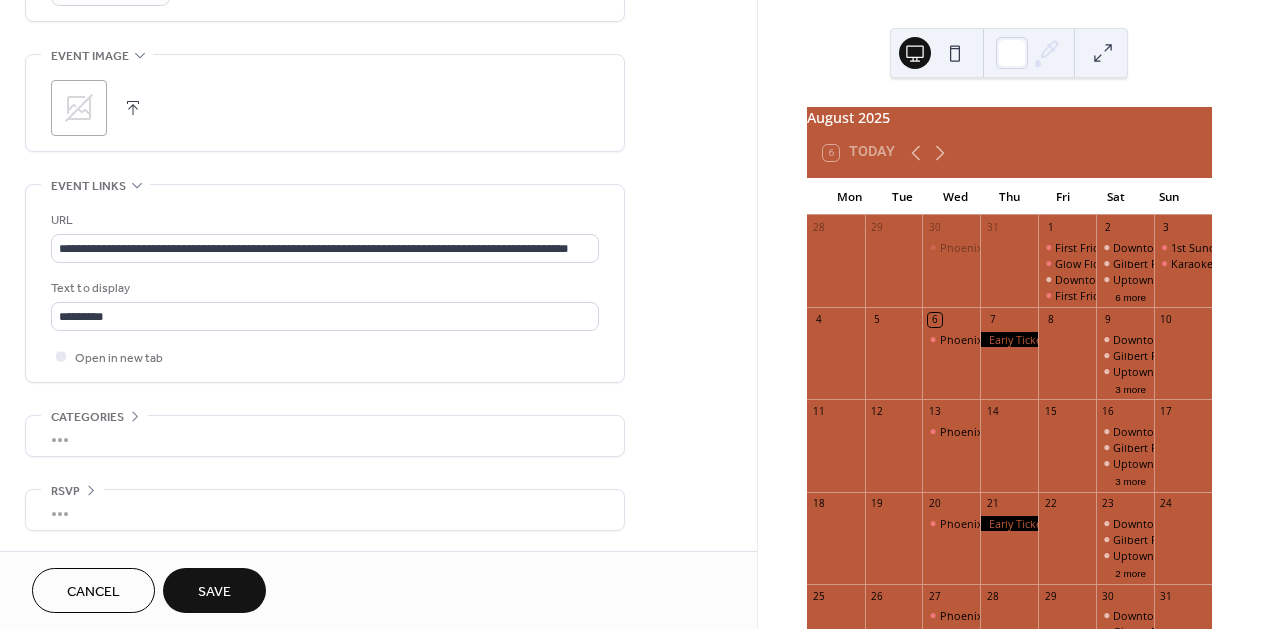 scroll, scrollTop: 0, scrollLeft: 0, axis: both 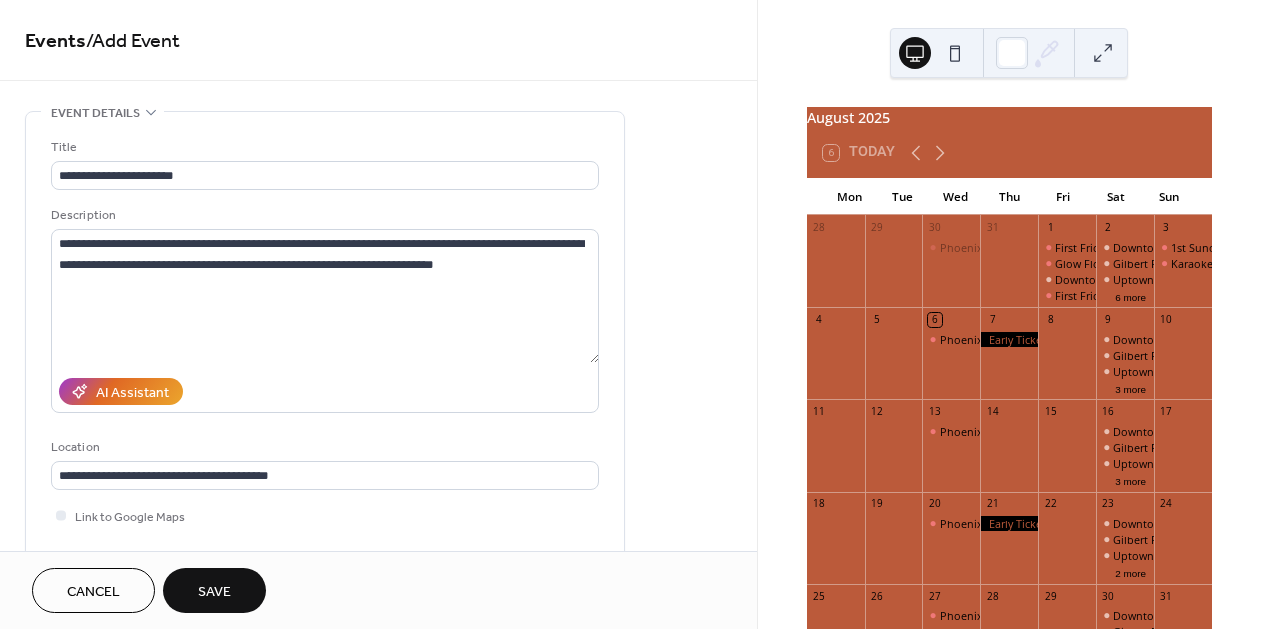 click on "Save" at bounding box center (214, 592) 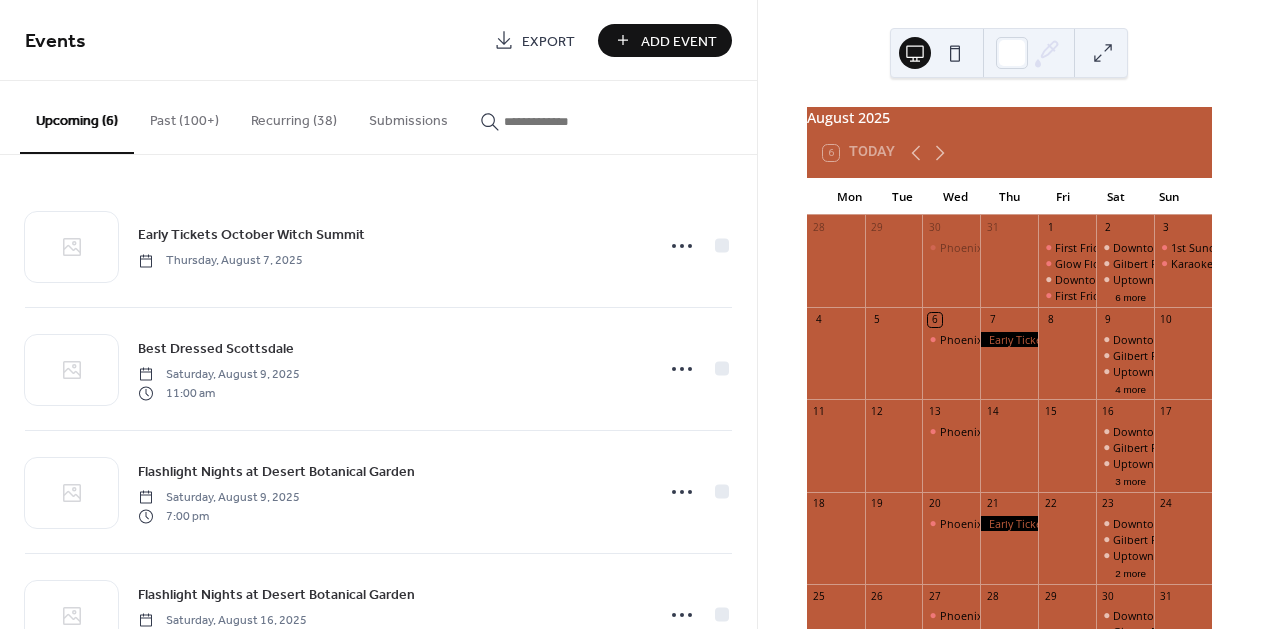 click at bounding box center (564, 121) 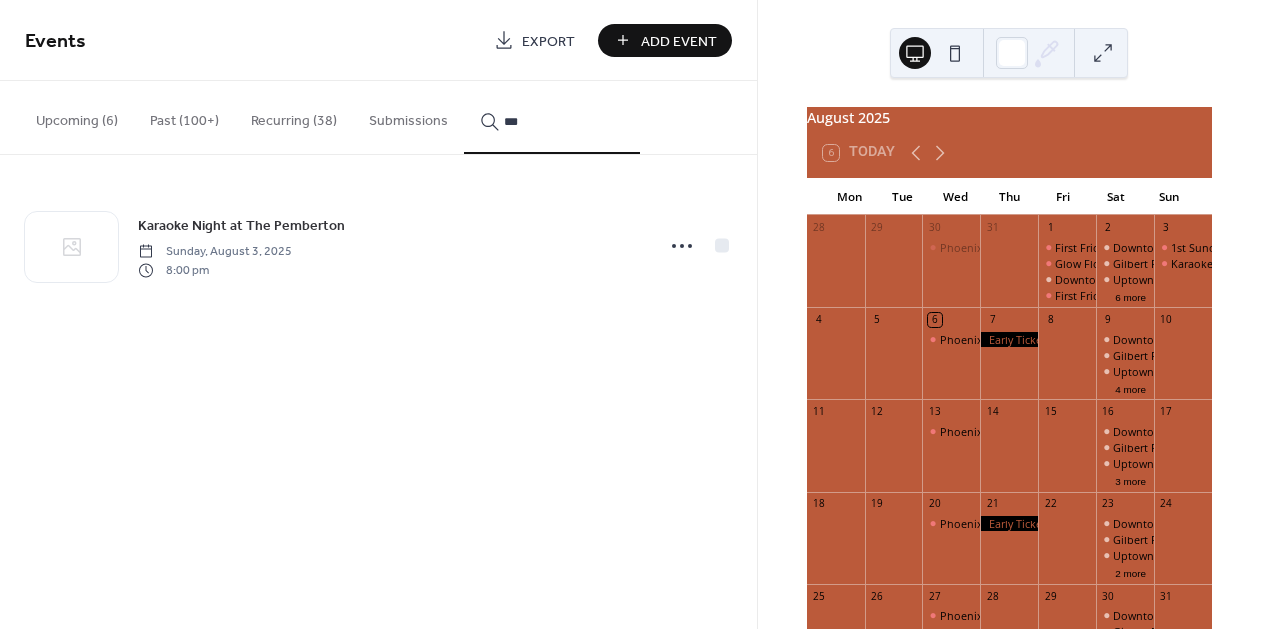 type on "***" 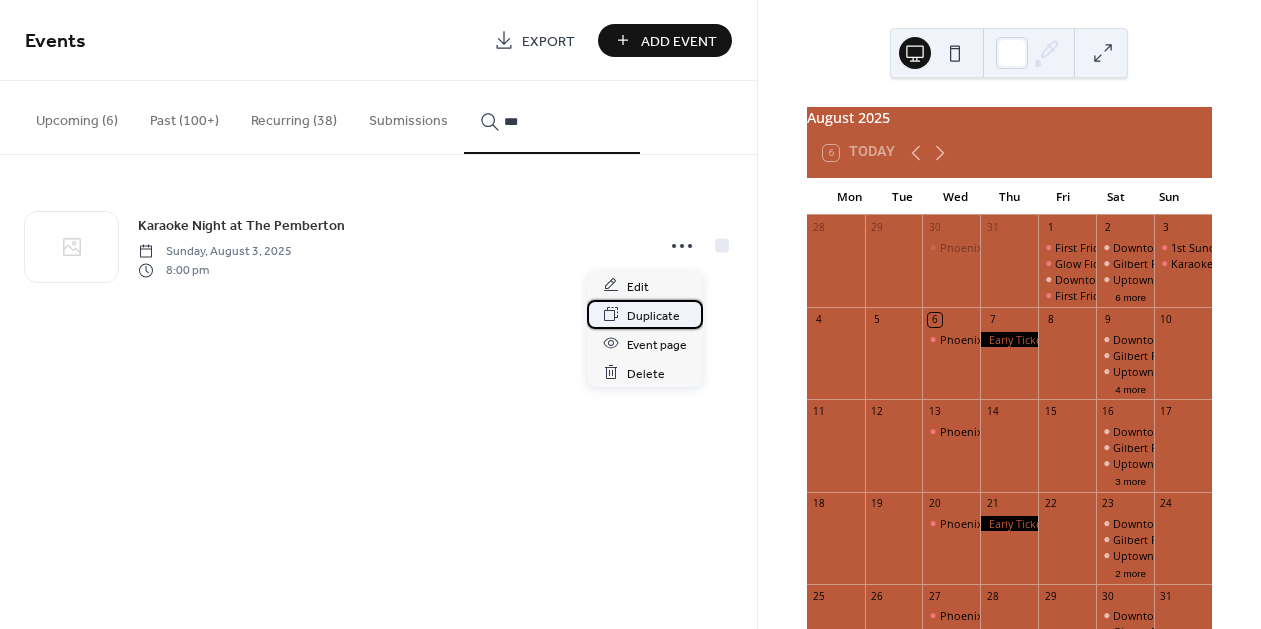 click on "Duplicate" at bounding box center (653, 315) 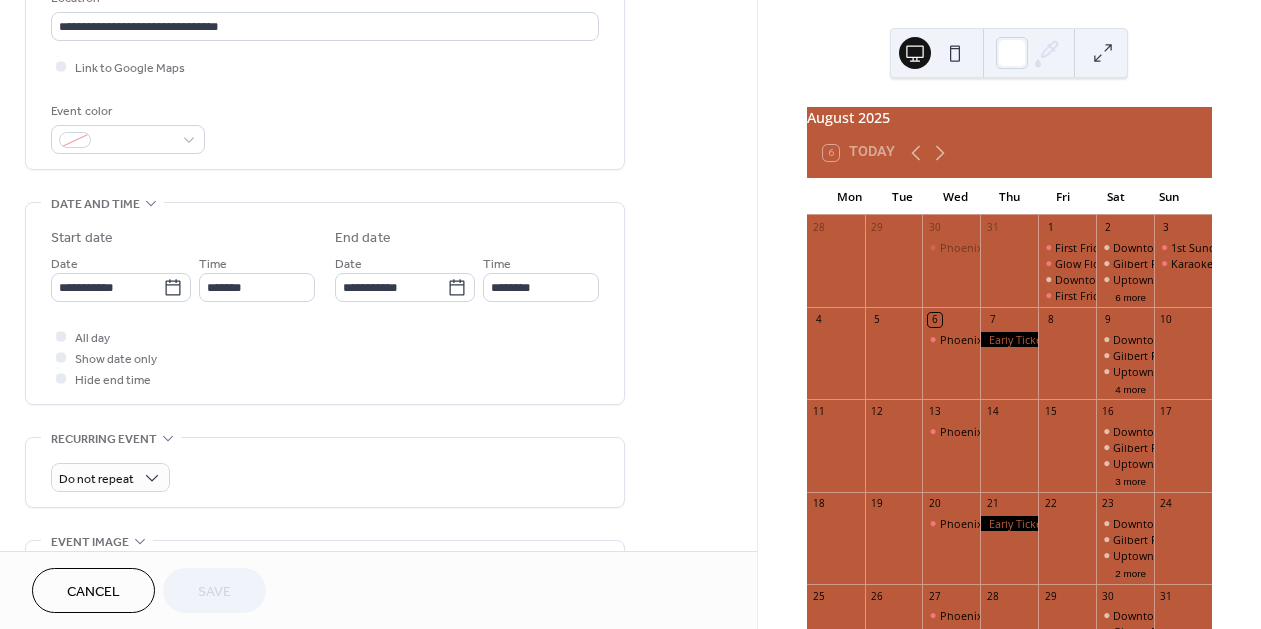 scroll, scrollTop: 458, scrollLeft: 0, axis: vertical 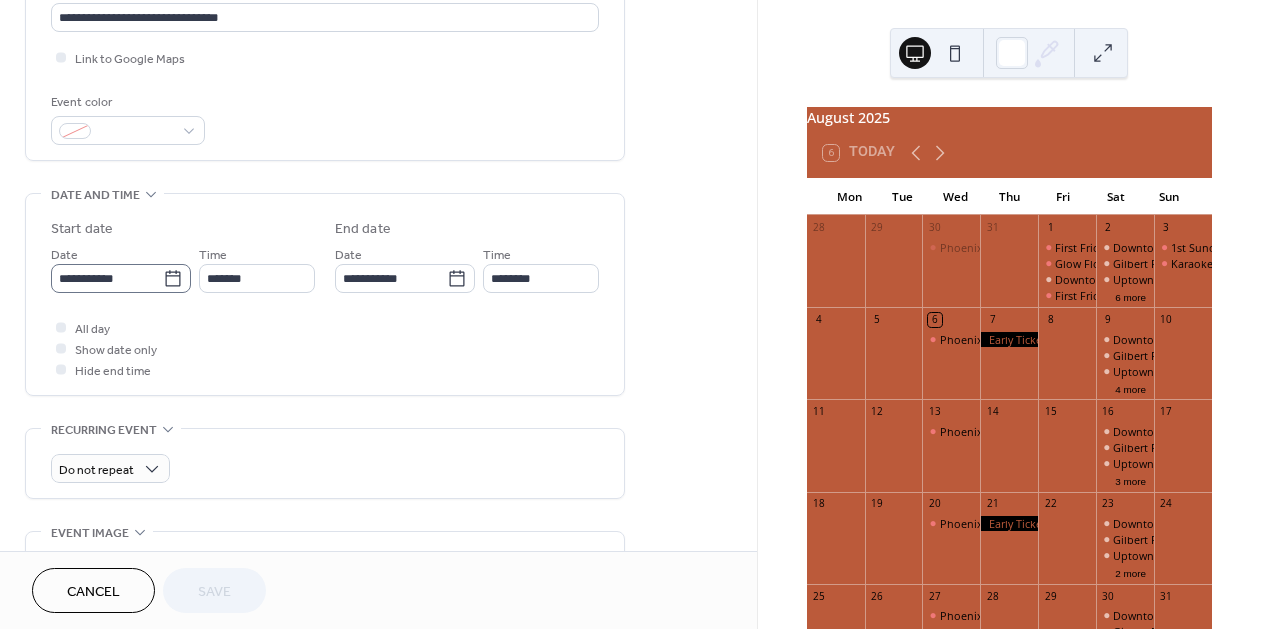 click 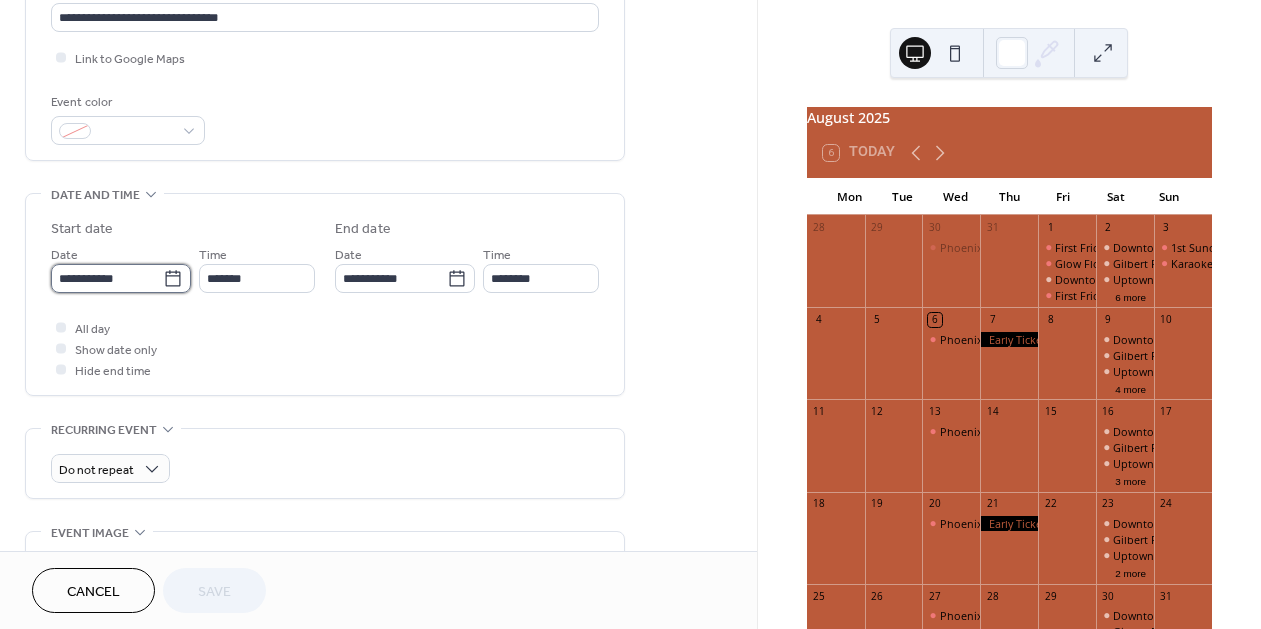 click on "**********" at bounding box center [107, 278] 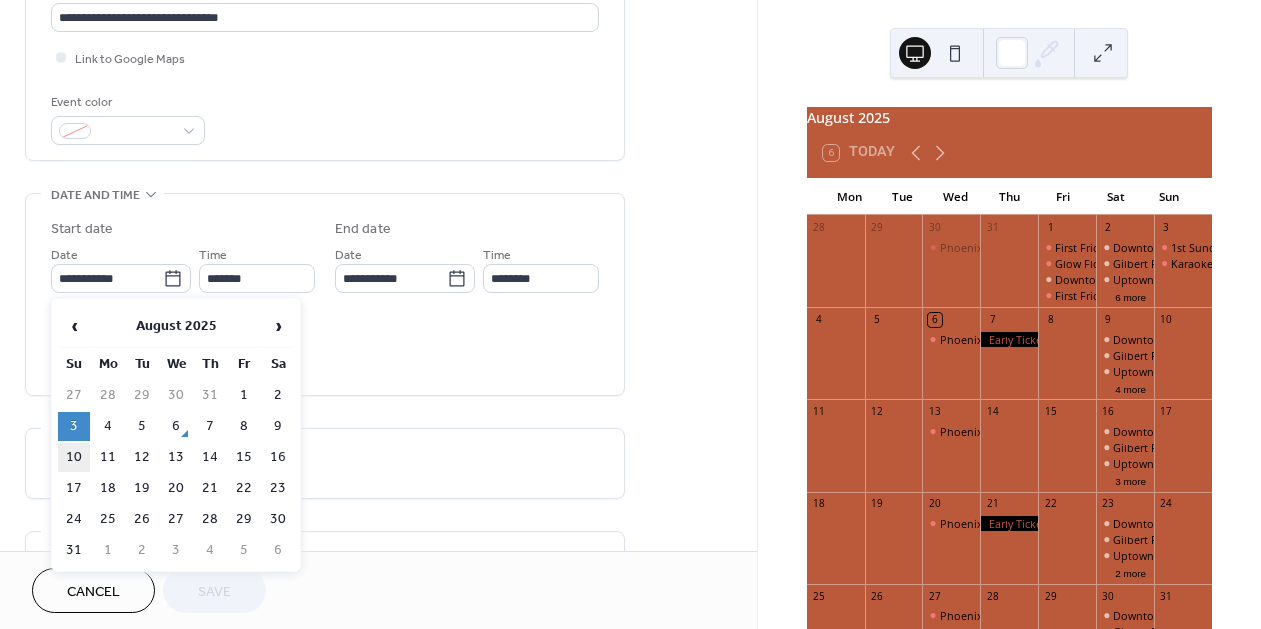 click on "10" at bounding box center [74, 457] 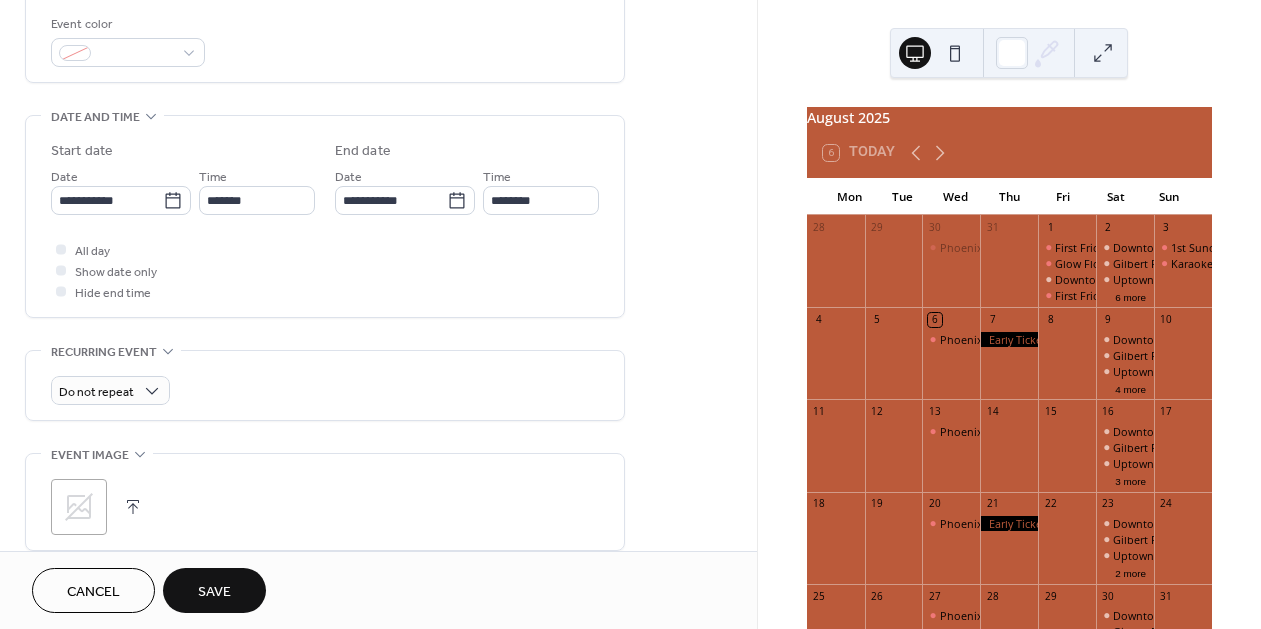 scroll, scrollTop: 935, scrollLeft: 0, axis: vertical 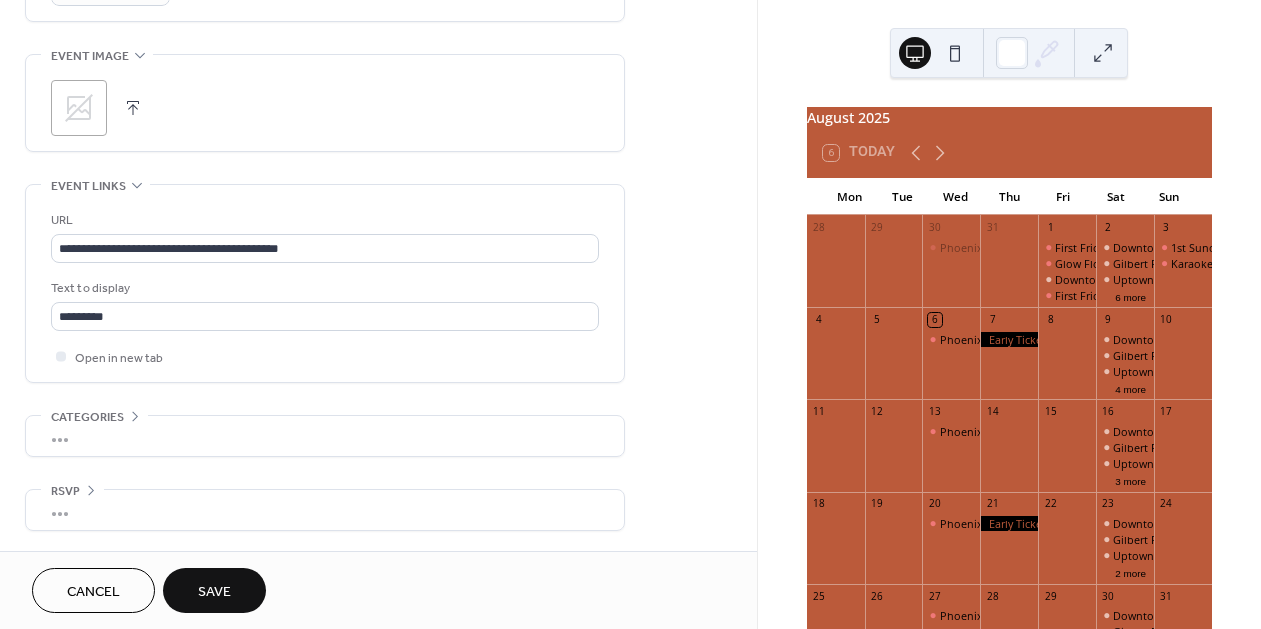 click on "Save" at bounding box center (214, 592) 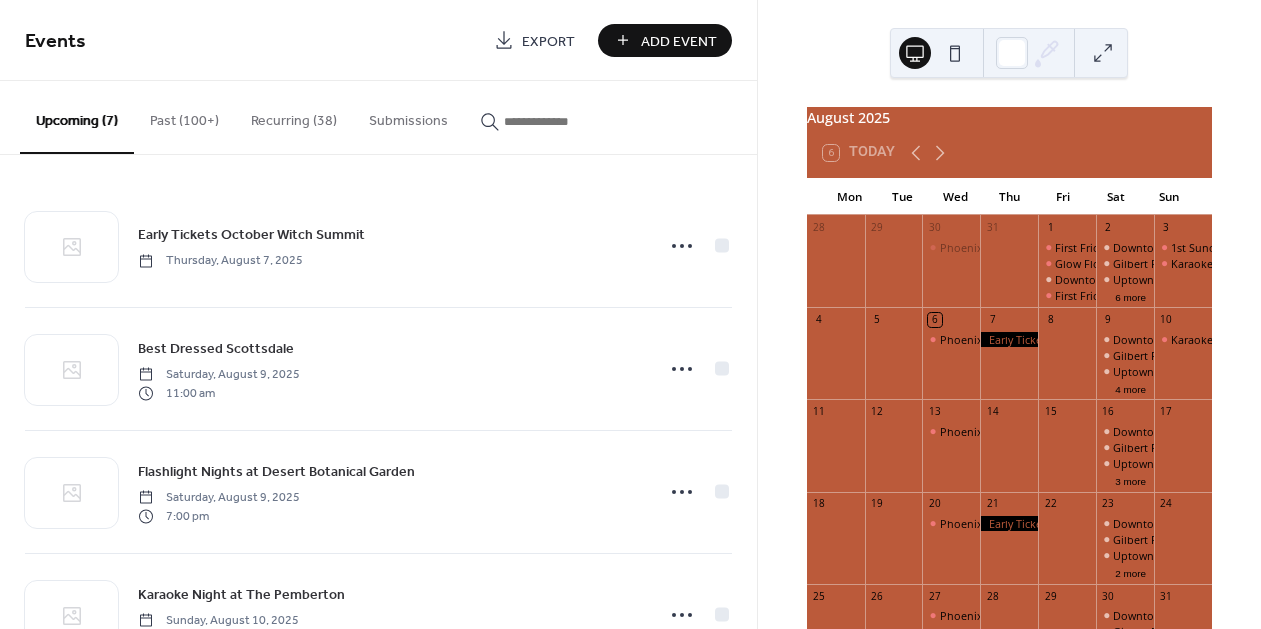 click at bounding box center (564, 121) 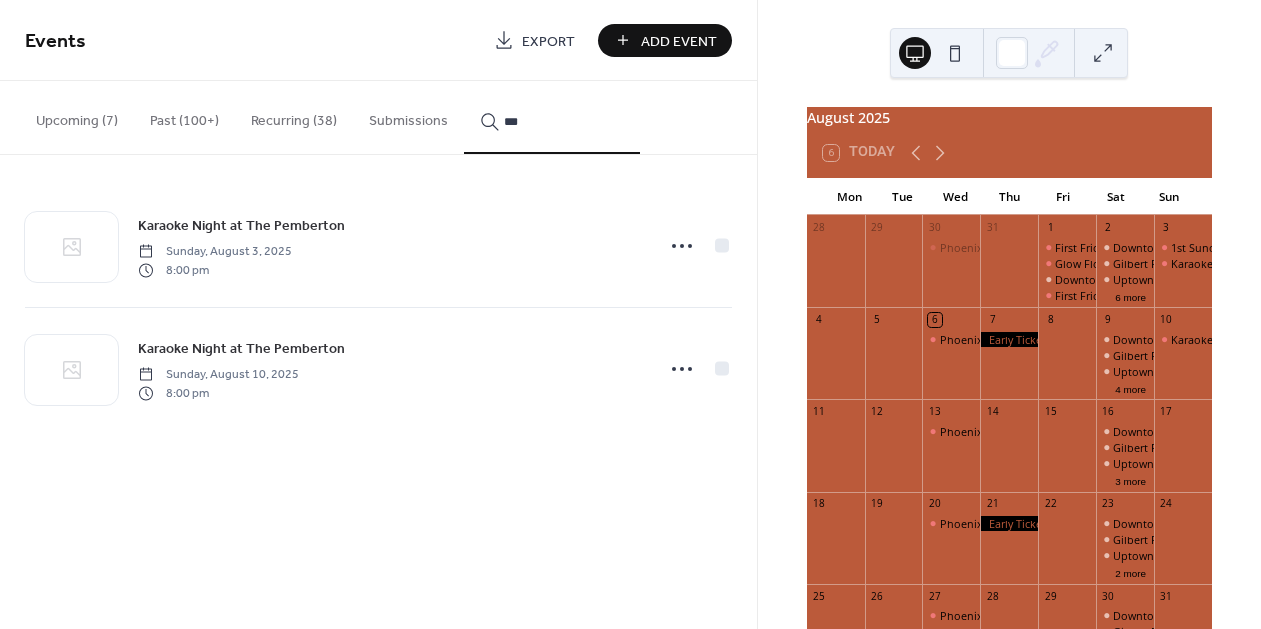 type on "***" 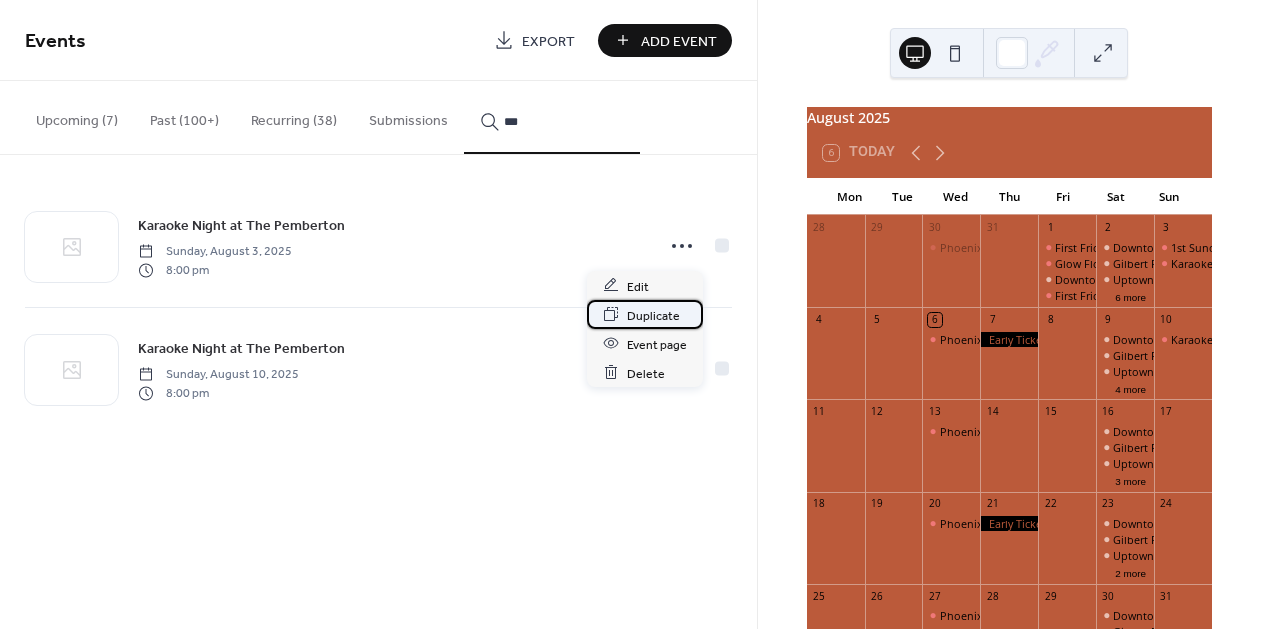click on "Duplicate" at bounding box center [653, 315] 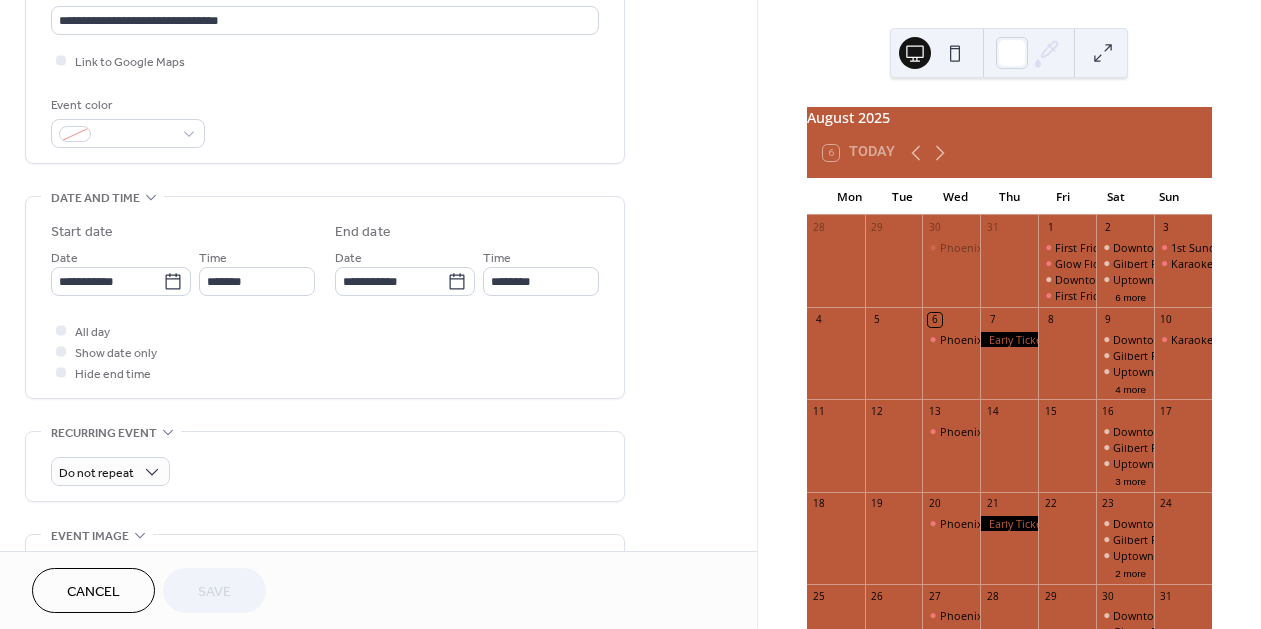 scroll, scrollTop: 507, scrollLeft: 0, axis: vertical 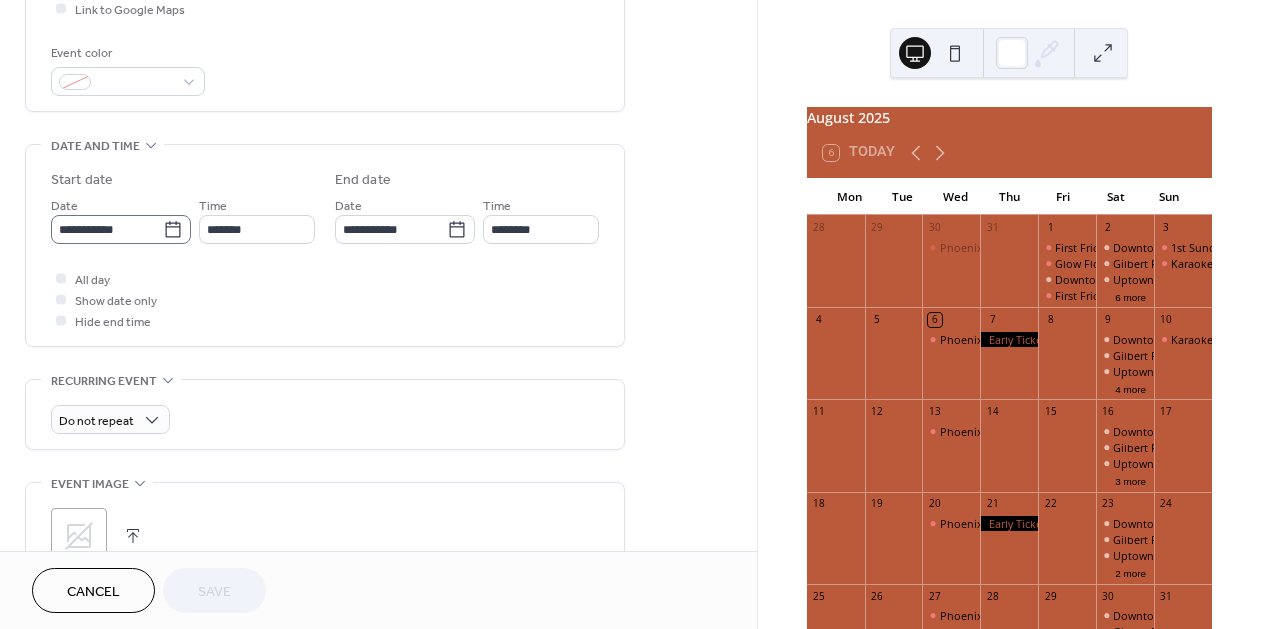 click 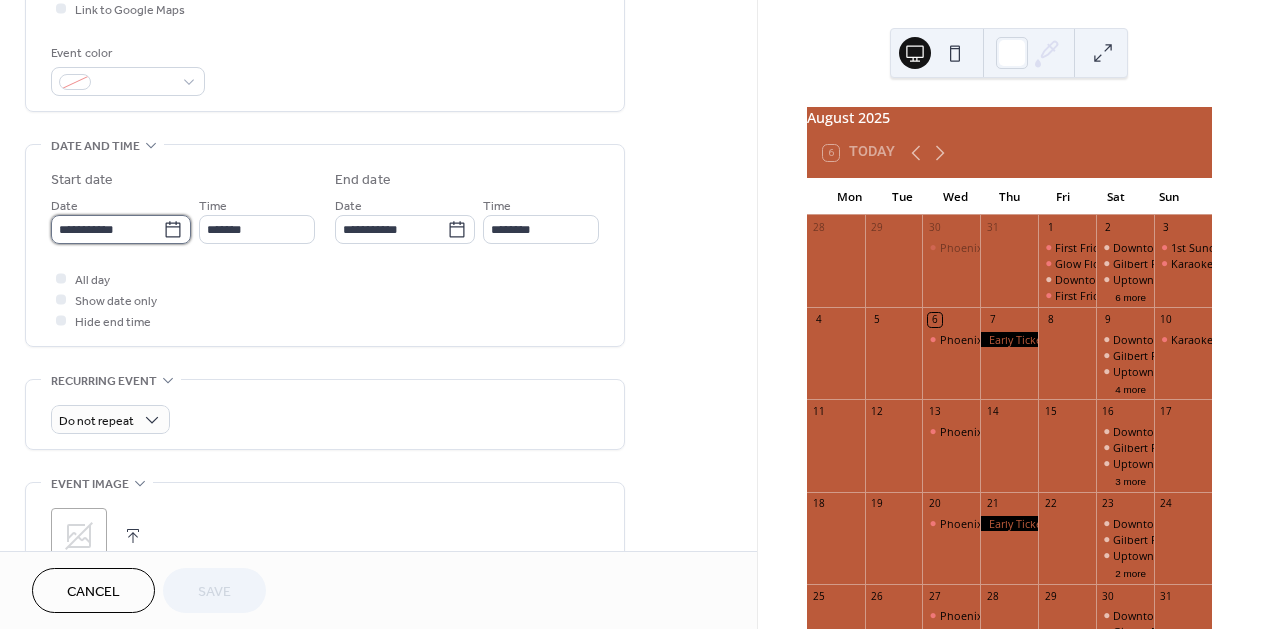 click on "**********" at bounding box center [107, 229] 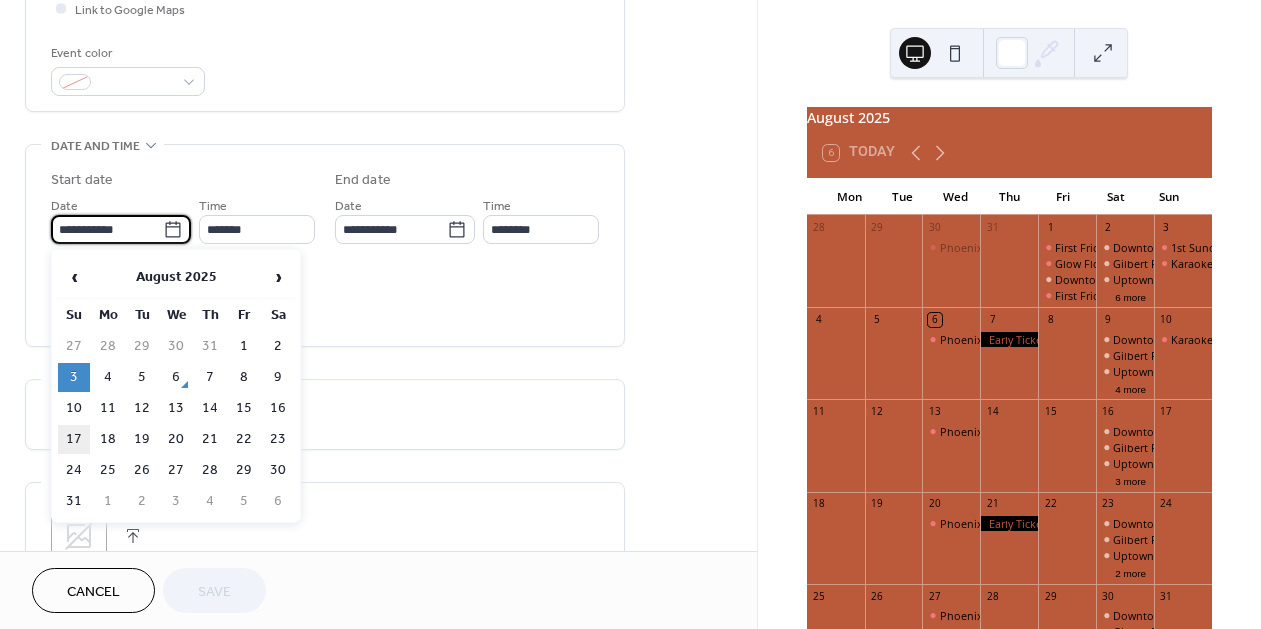 click on "17" at bounding box center [74, 439] 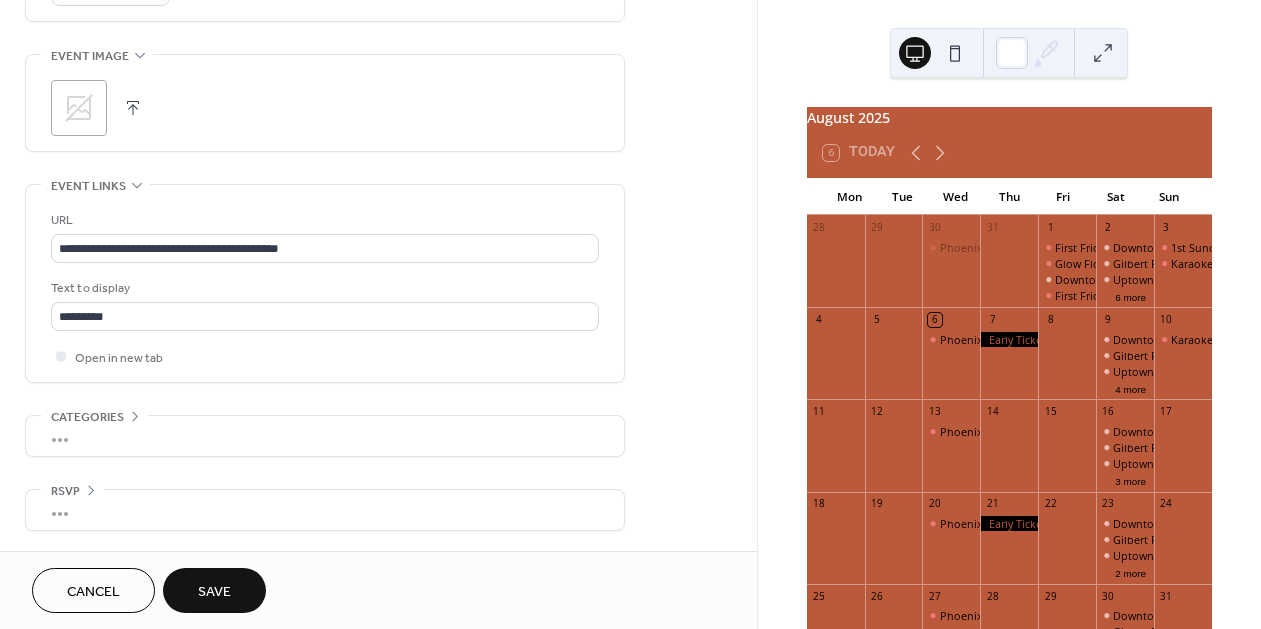 scroll, scrollTop: 0, scrollLeft: 0, axis: both 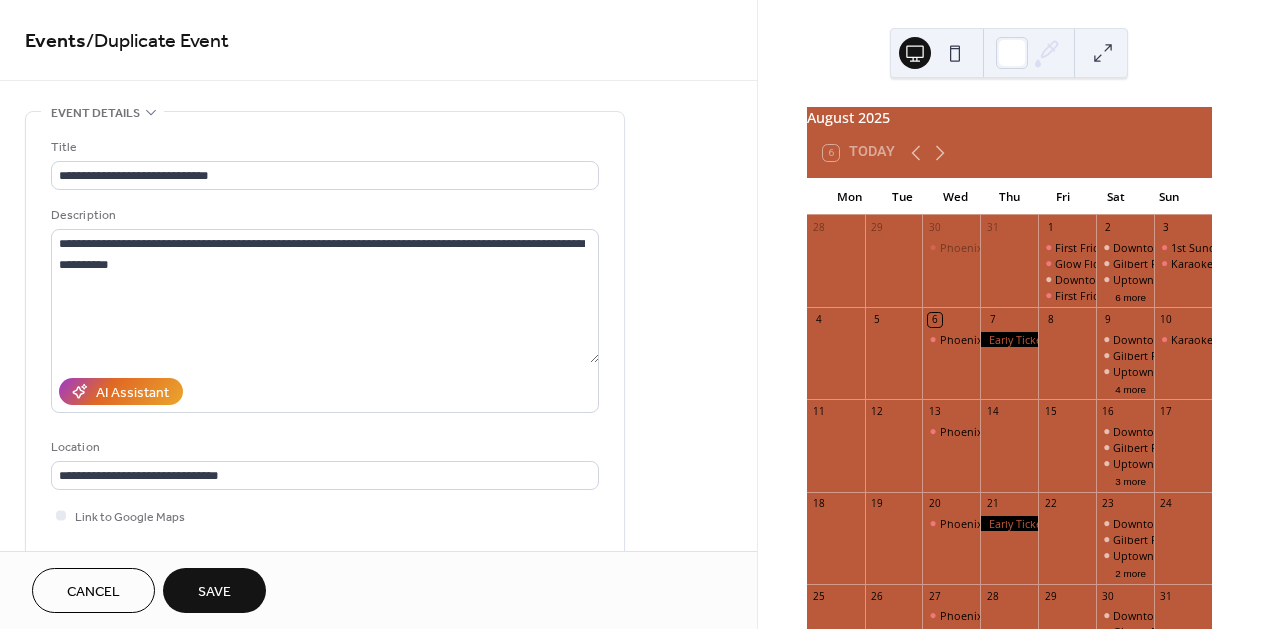click on "Save" at bounding box center (214, 590) 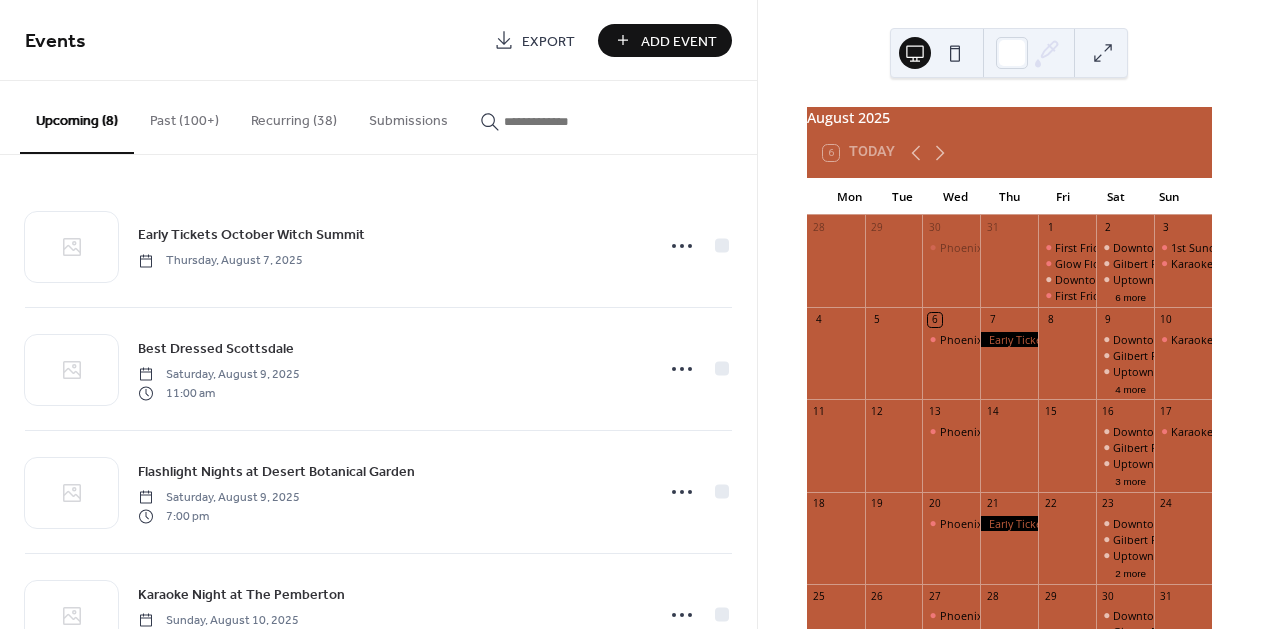 click at bounding box center [564, 121] 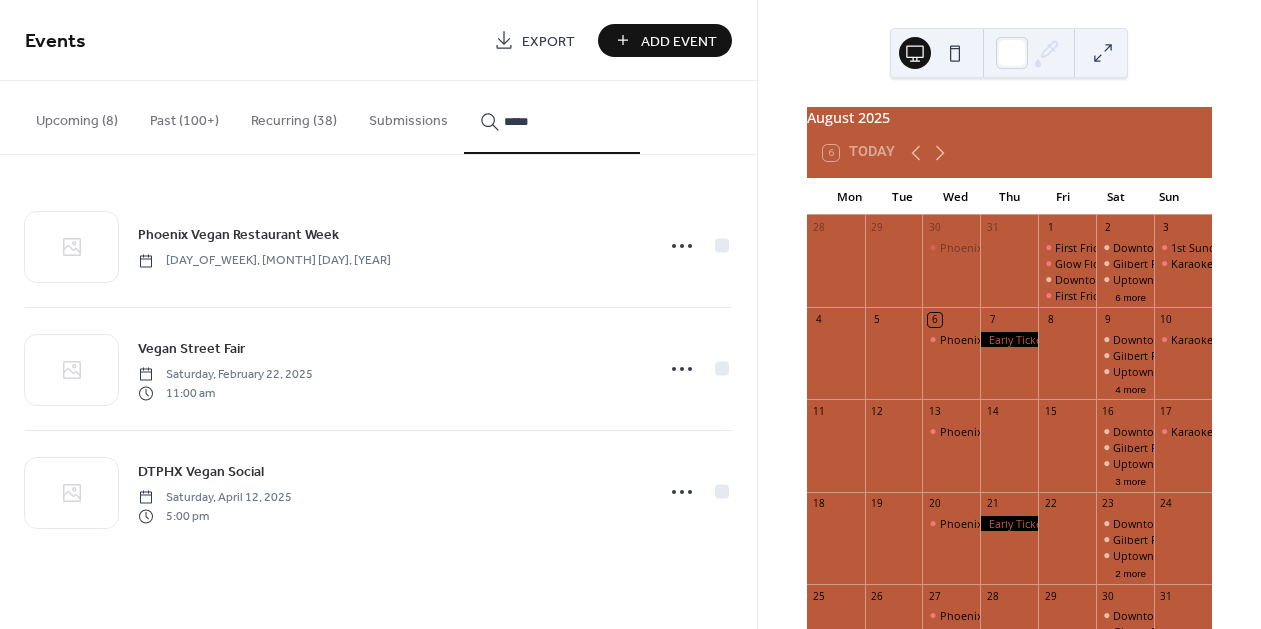type on "*****" 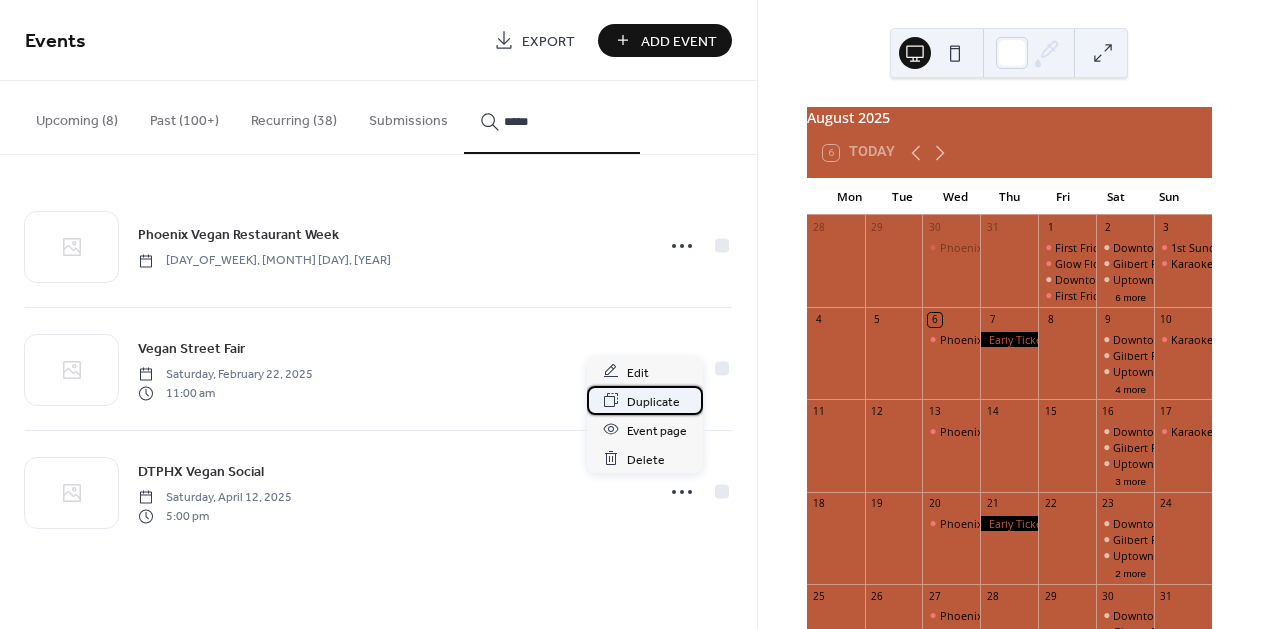 click on "Duplicate" at bounding box center (653, 401) 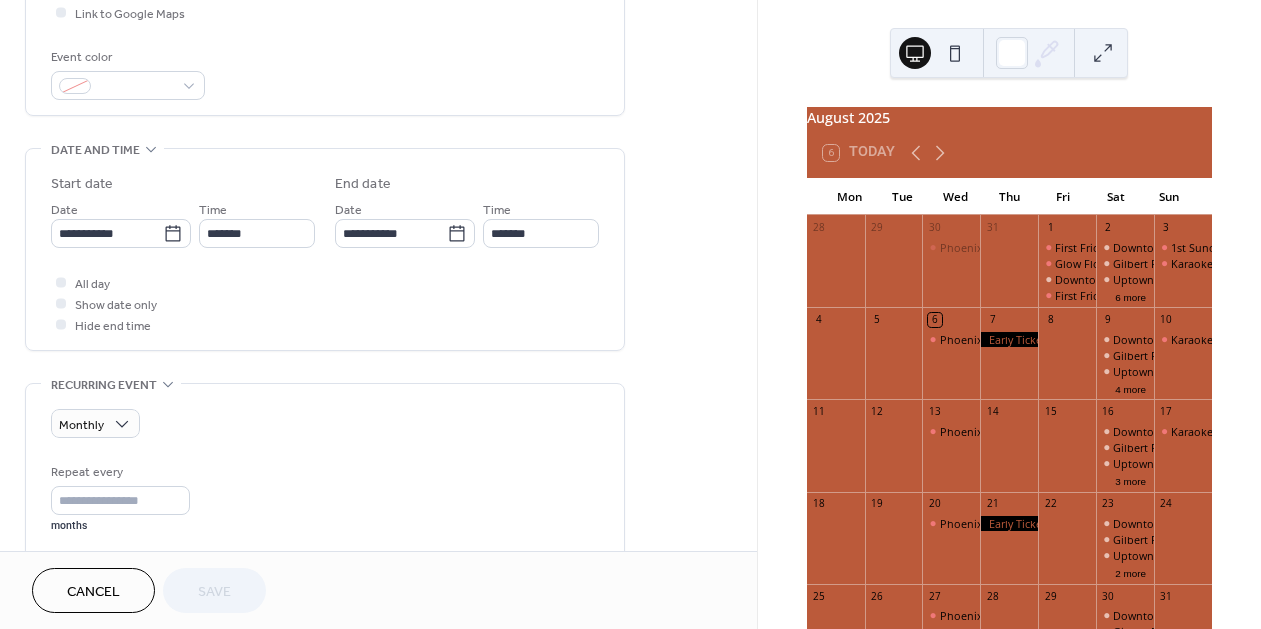 scroll, scrollTop: 510, scrollLeft: 0, axis: vertical 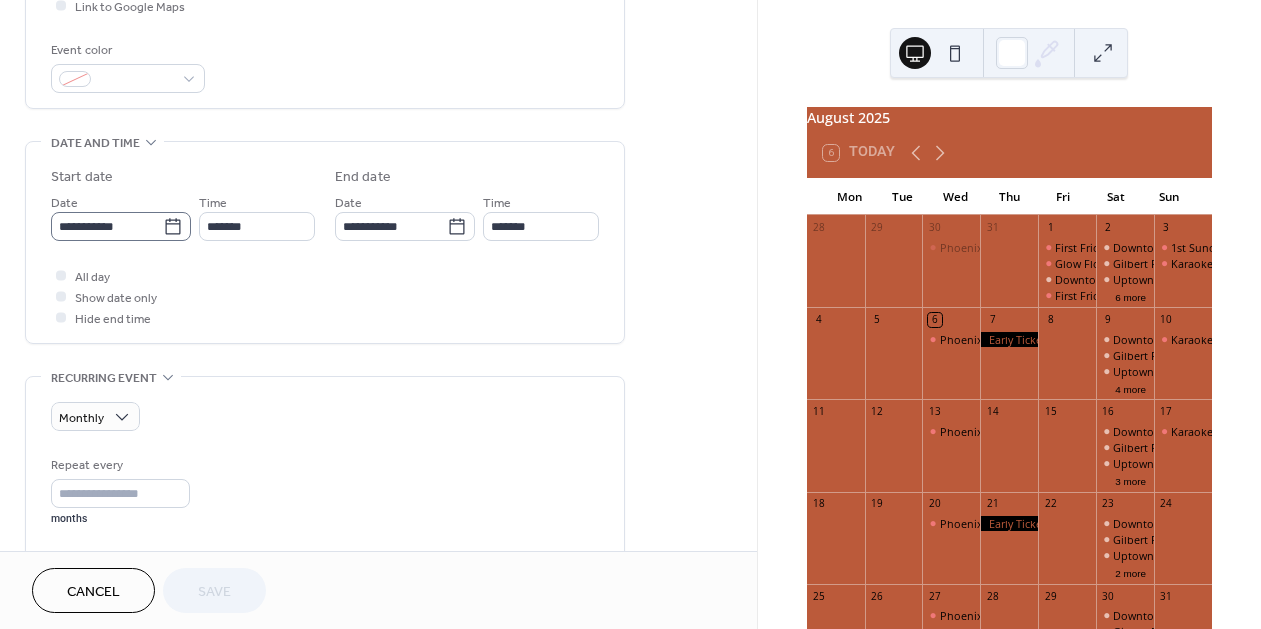 click 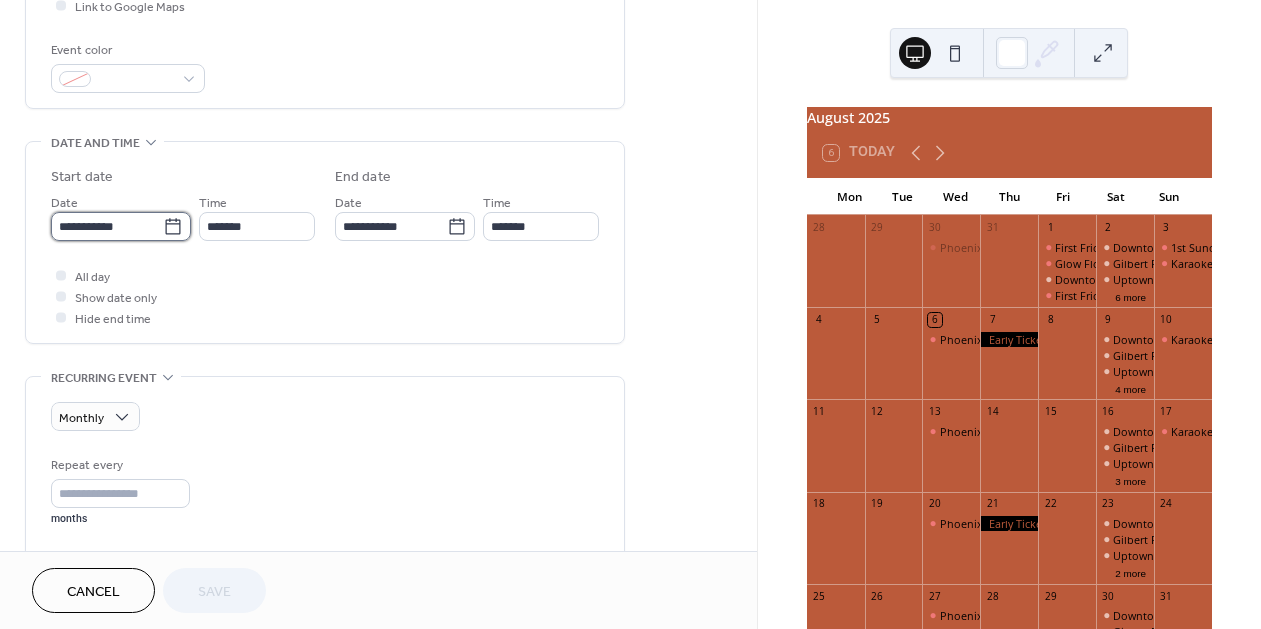 click on "**********" at bounding box center [107, 226] 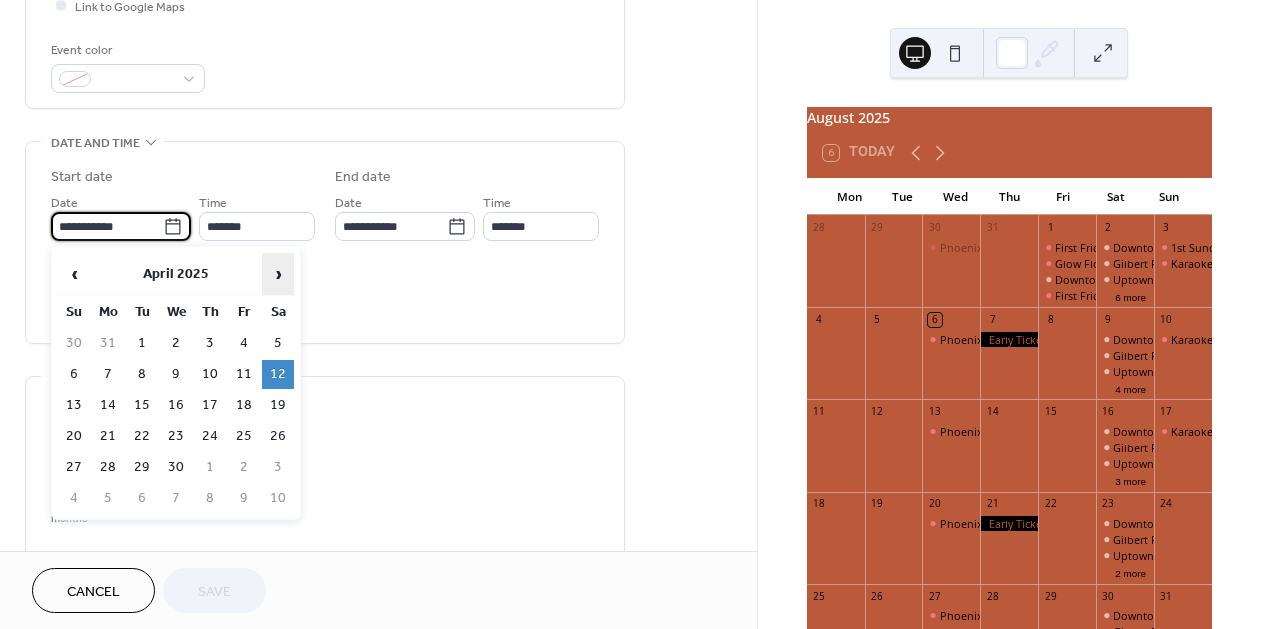 click on "›" at bounding box center (278, 274) 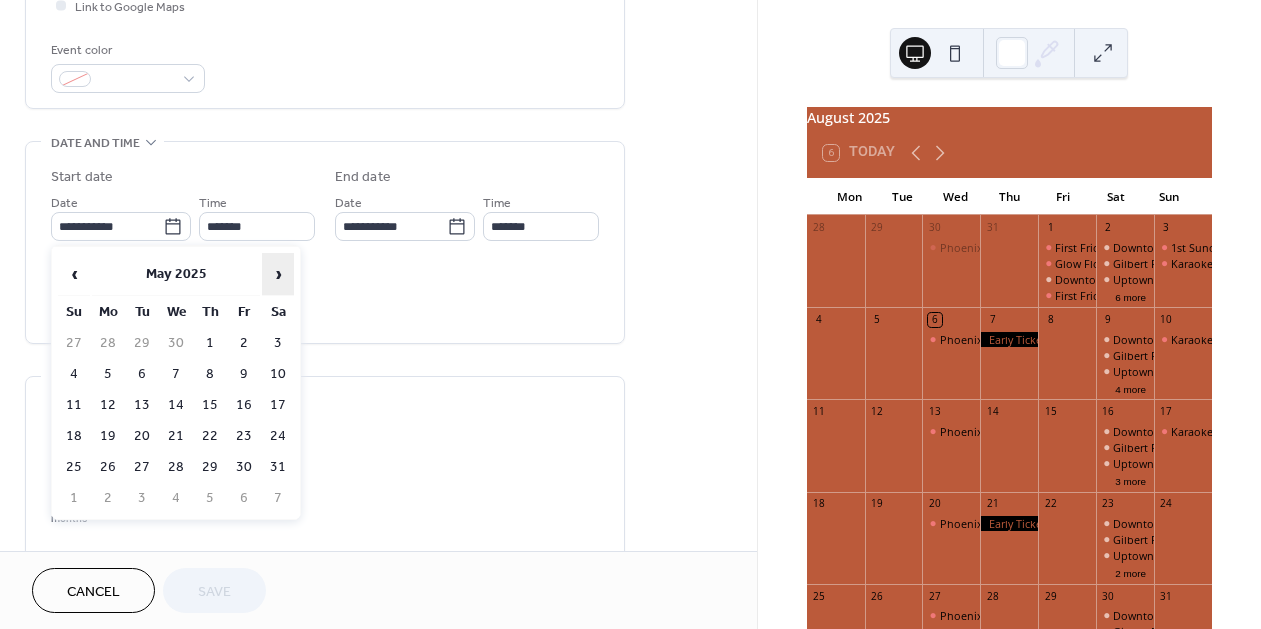 click on "›" at bounding box center [278, 274] 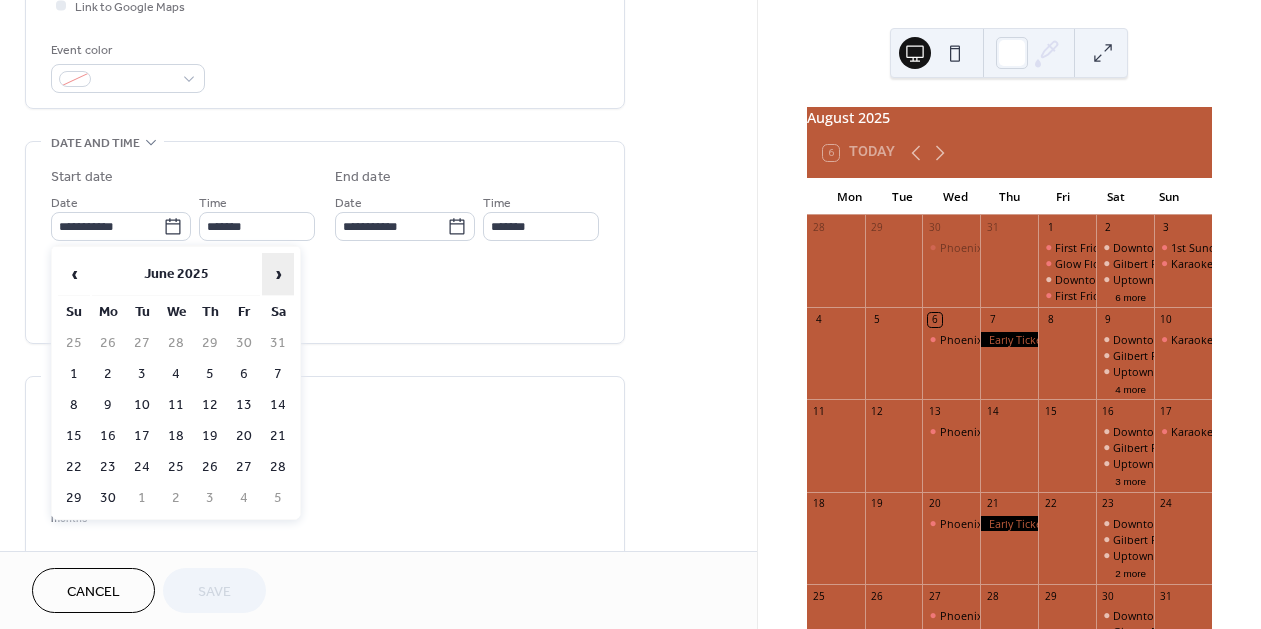 click on "›" at bounding box center (278, 274) 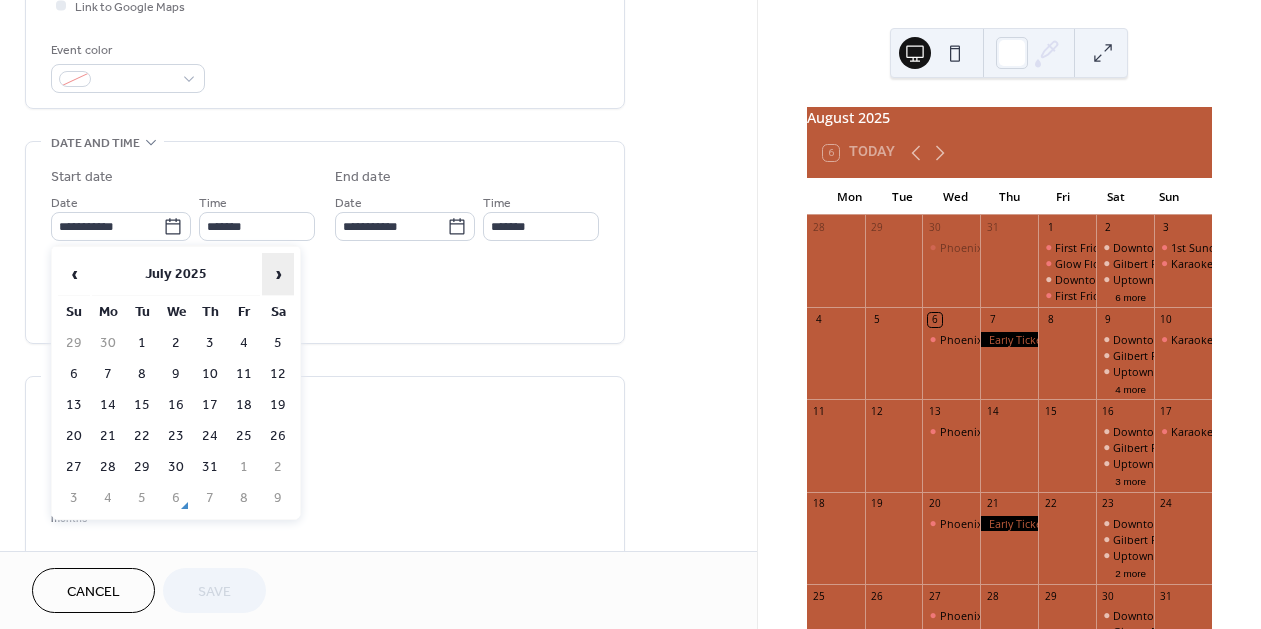 click on "›" at bounding box center [278, 274] 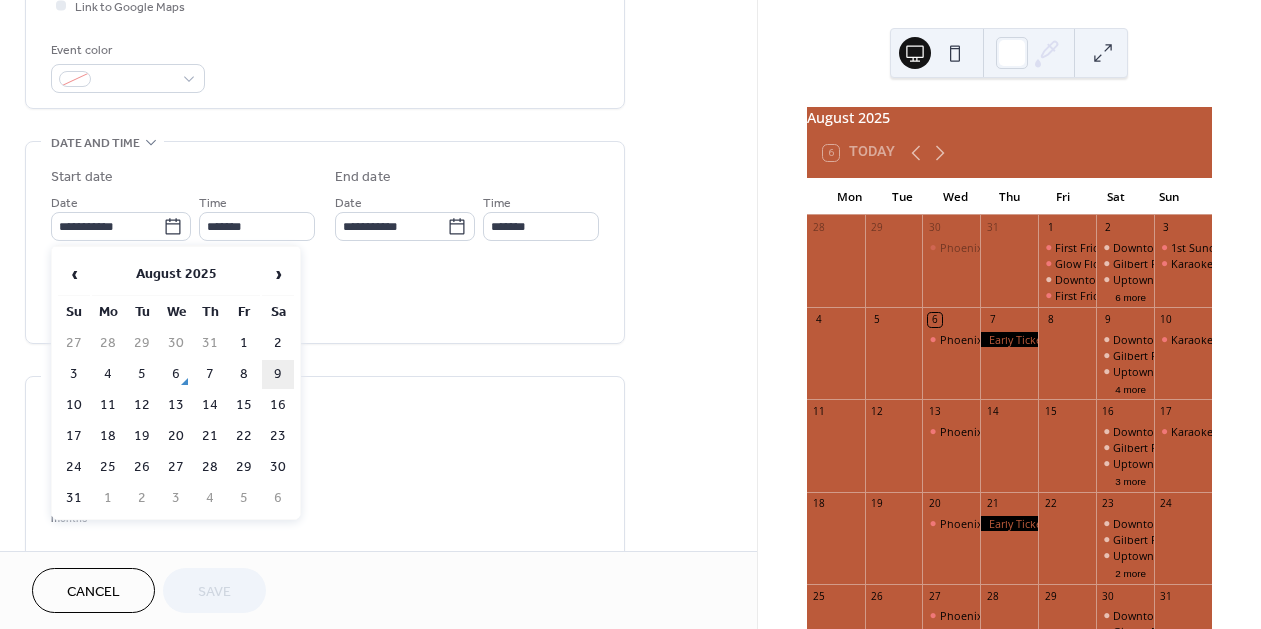 click on "9" at bounding box center (278, 374) 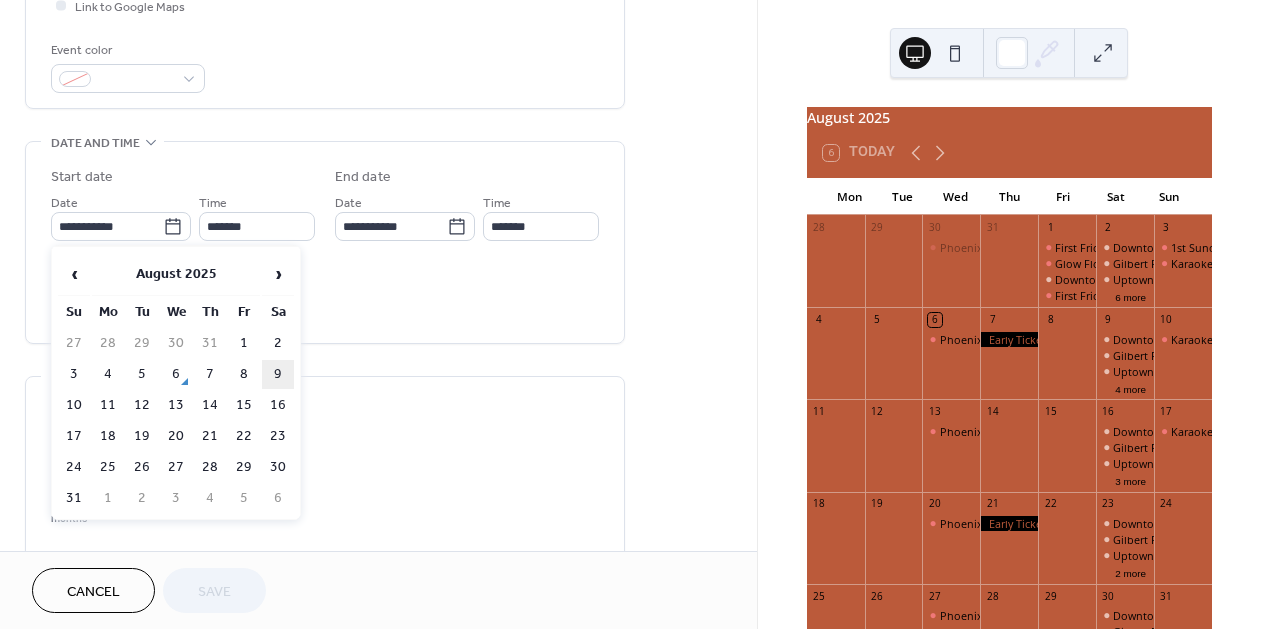type on "**********" 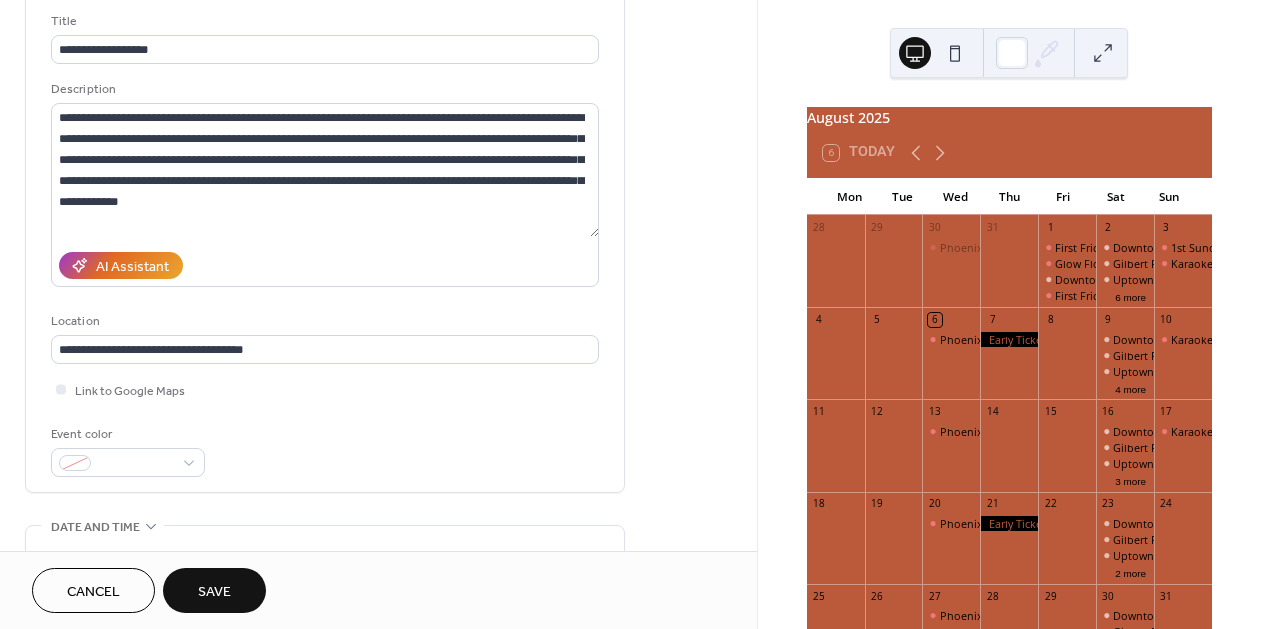 scroll, scrollTop: 0, scrollLeft: 0, axis: both 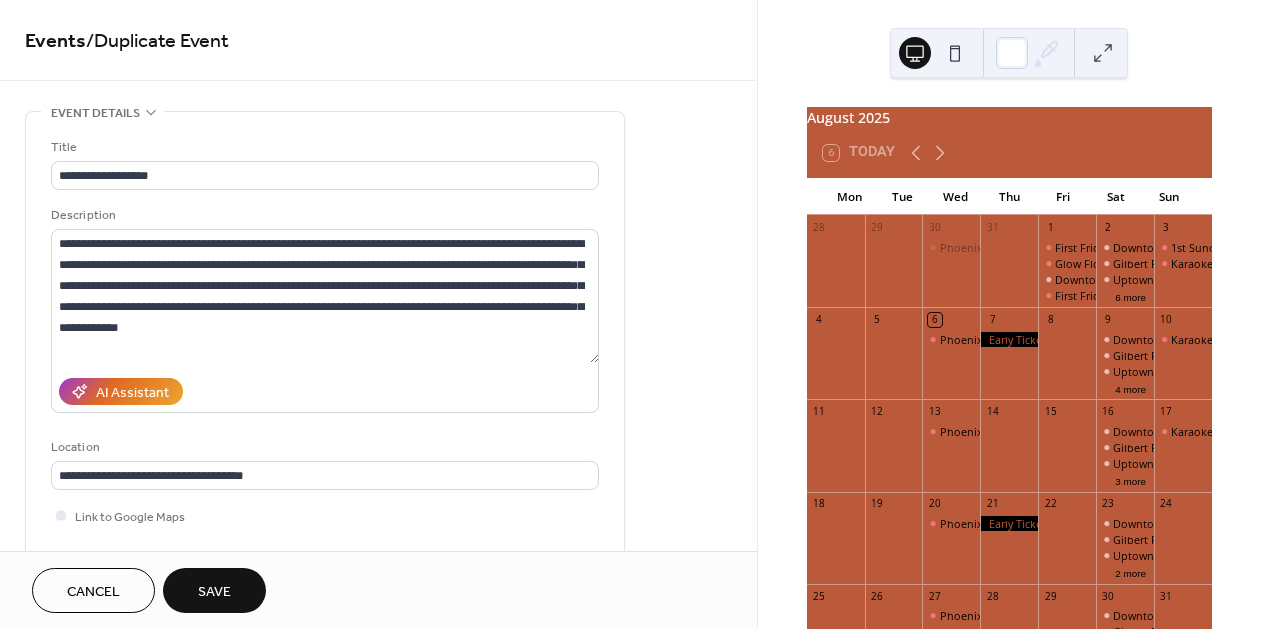 click on "Cancel" at bounding box center (93, 592) 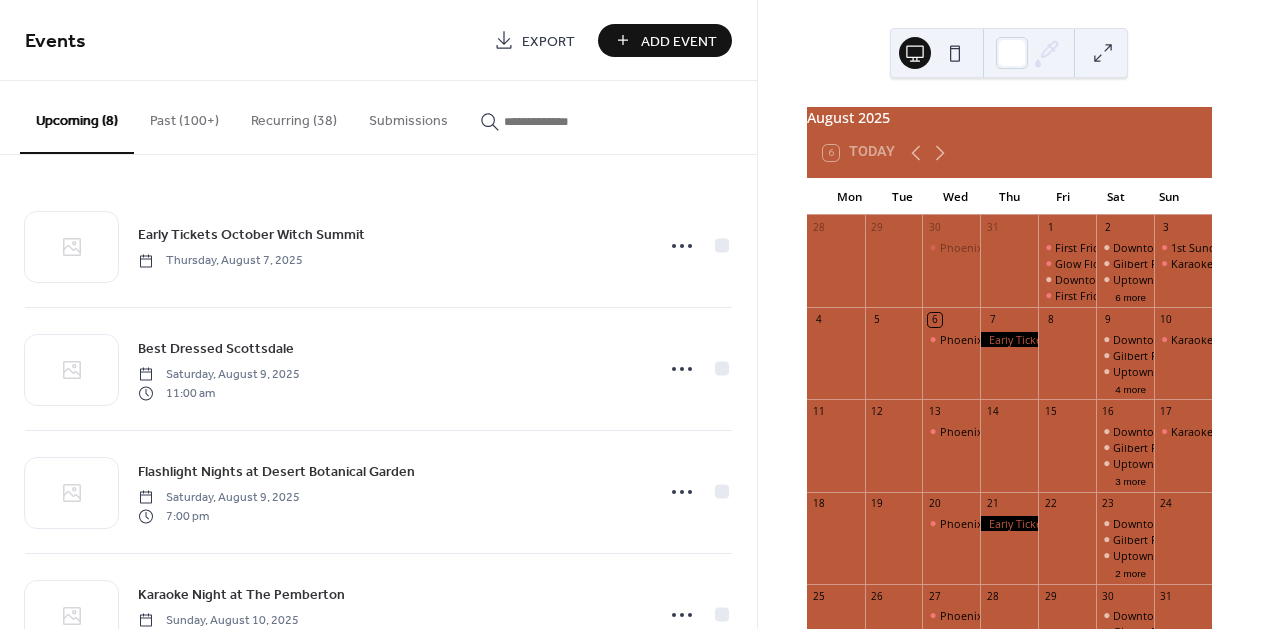 click at bounding box center (564, 121) 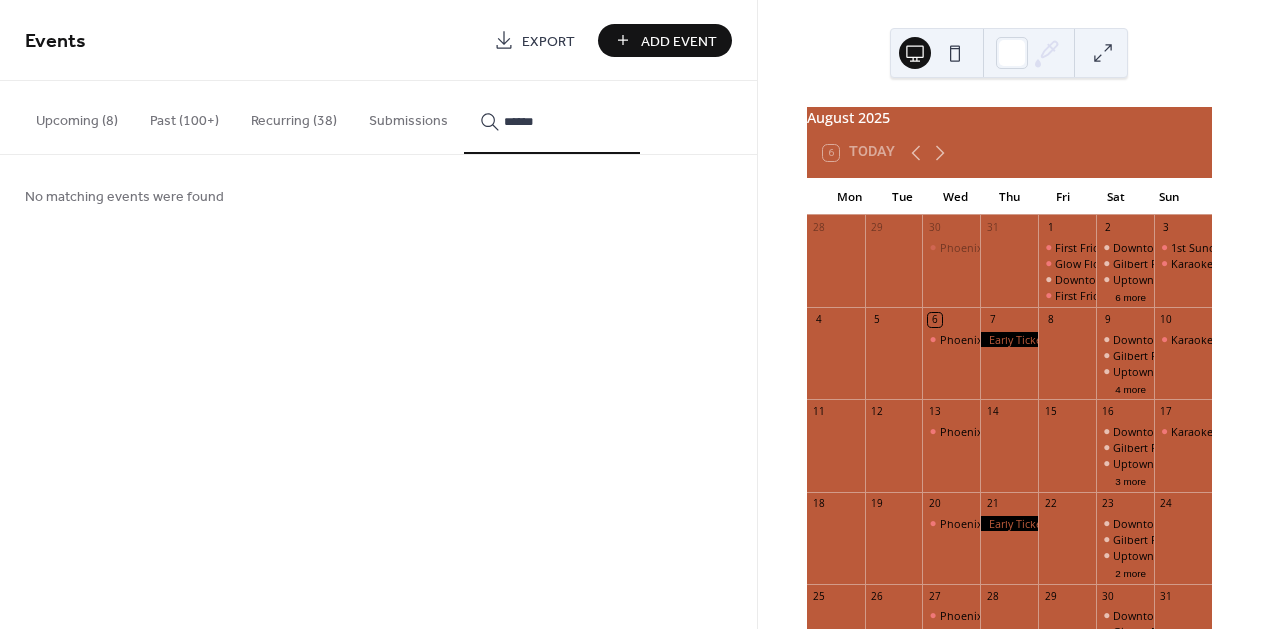 click on "******" at bounding box center [564, 121] 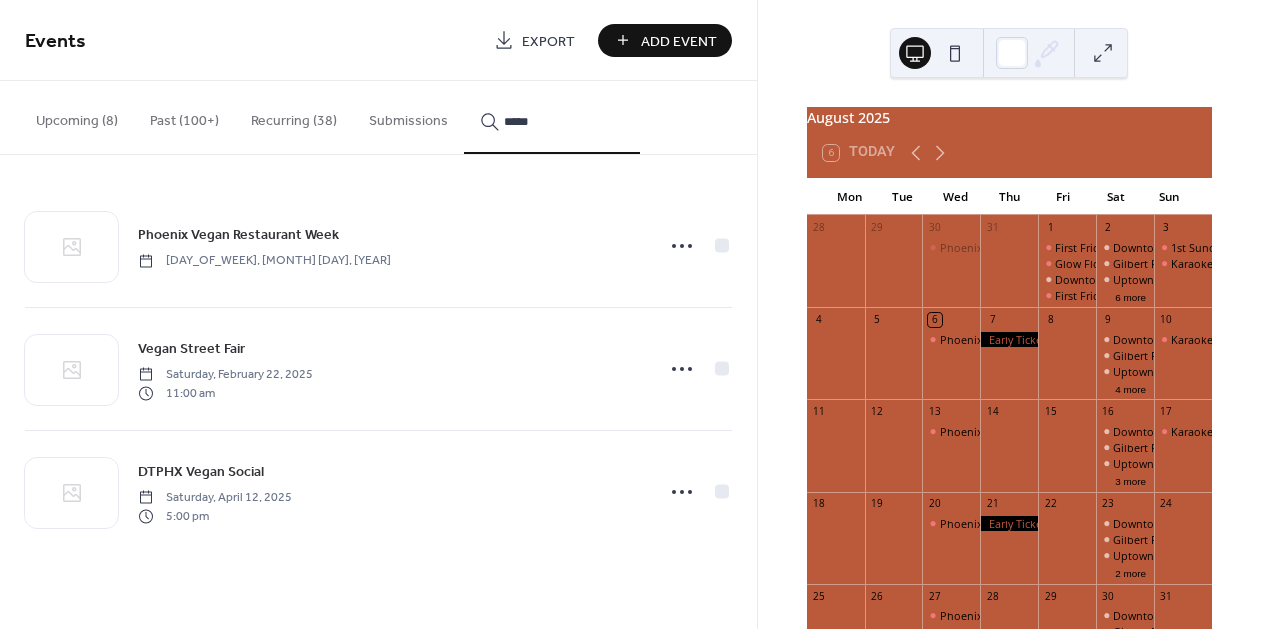 type on "*****" 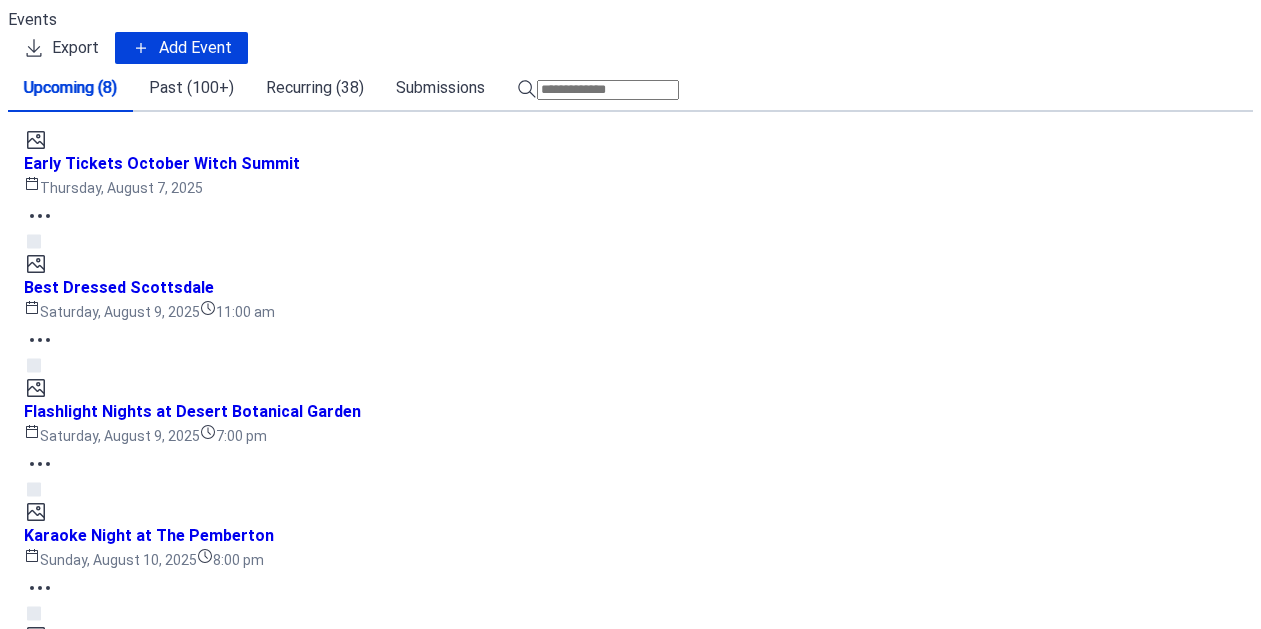 scroll, scrollTop: 0, scrollLeft: 0, axis: both 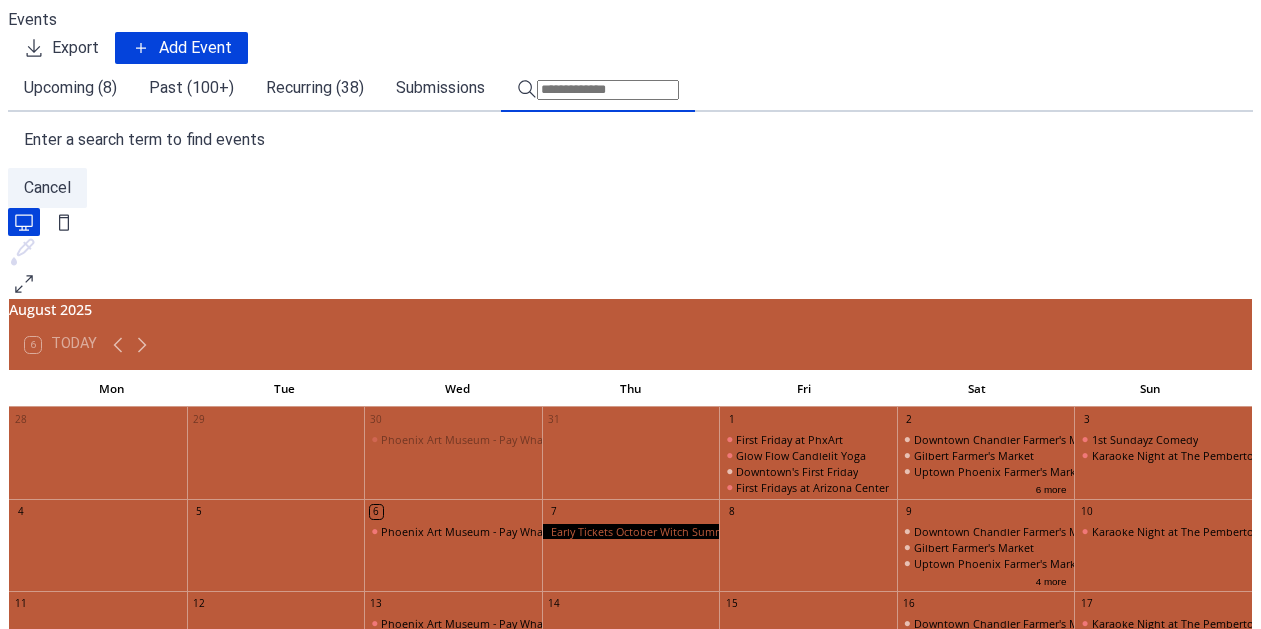 type 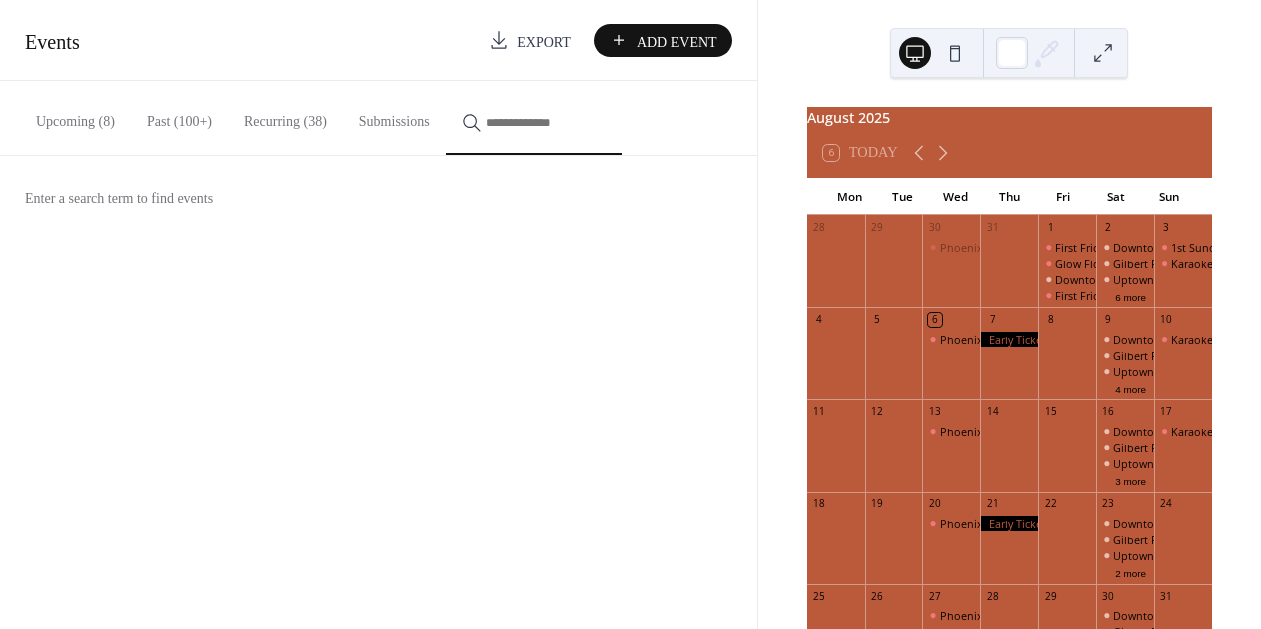click at bounding box center (546, 122) 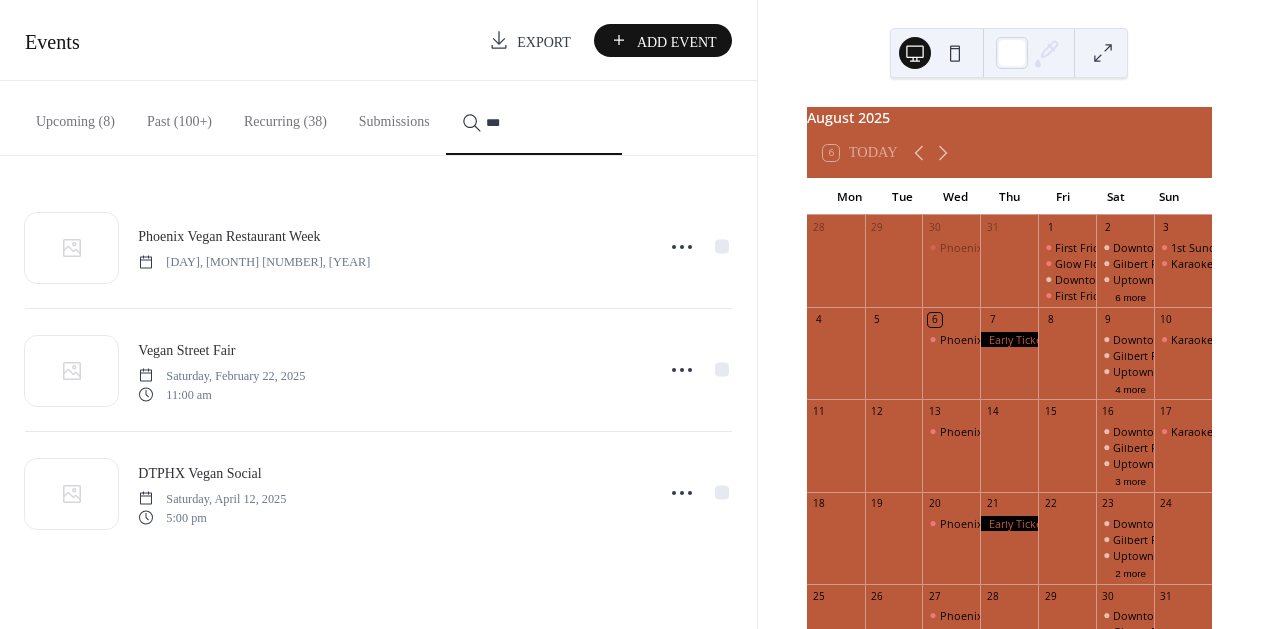 type on "***" 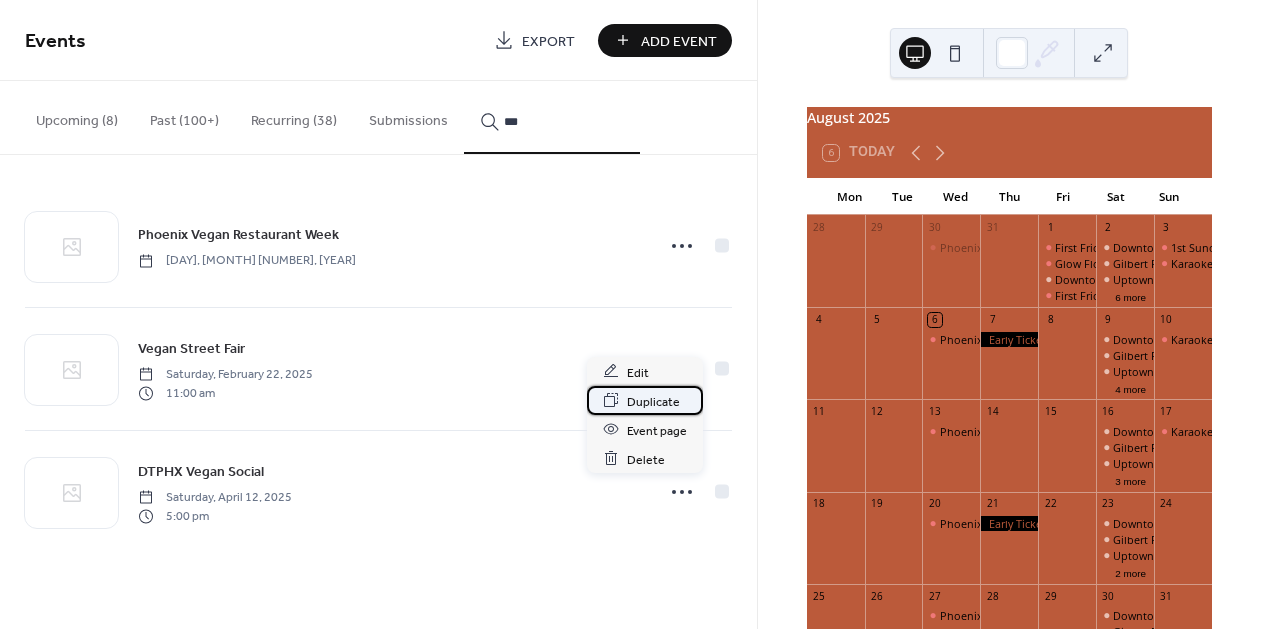 click on "Duplicate" at bounding box center (653, 401) 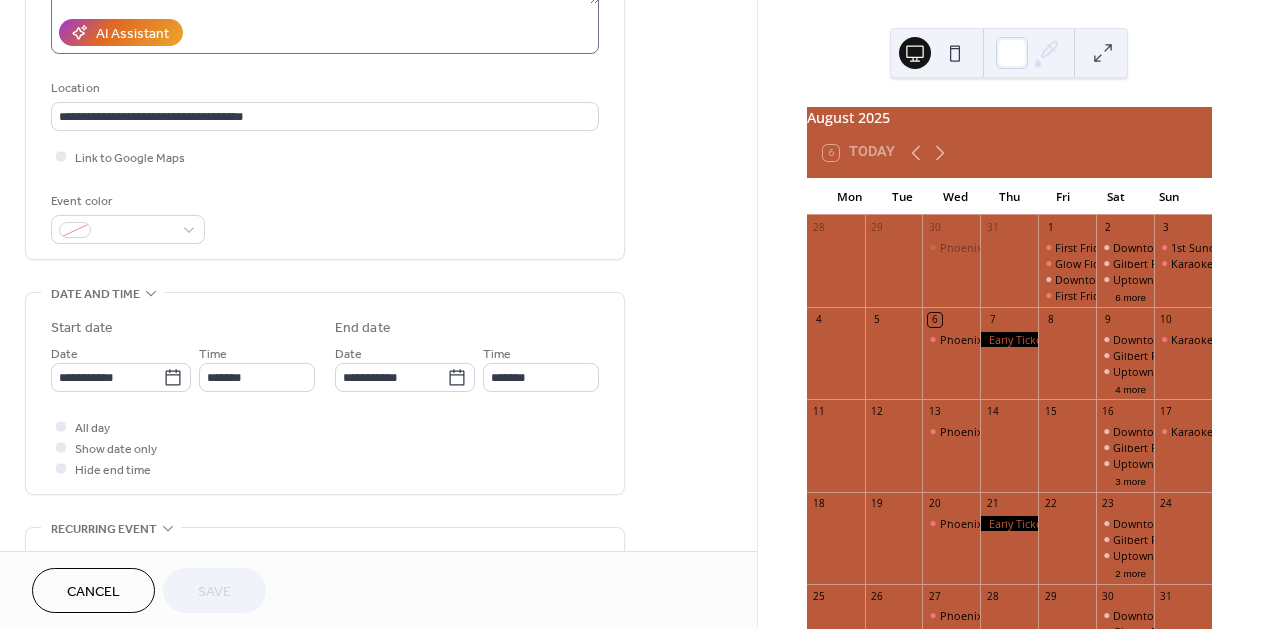 scroll, scrollTop: 367, scrollLeft: 0, axis: vertical 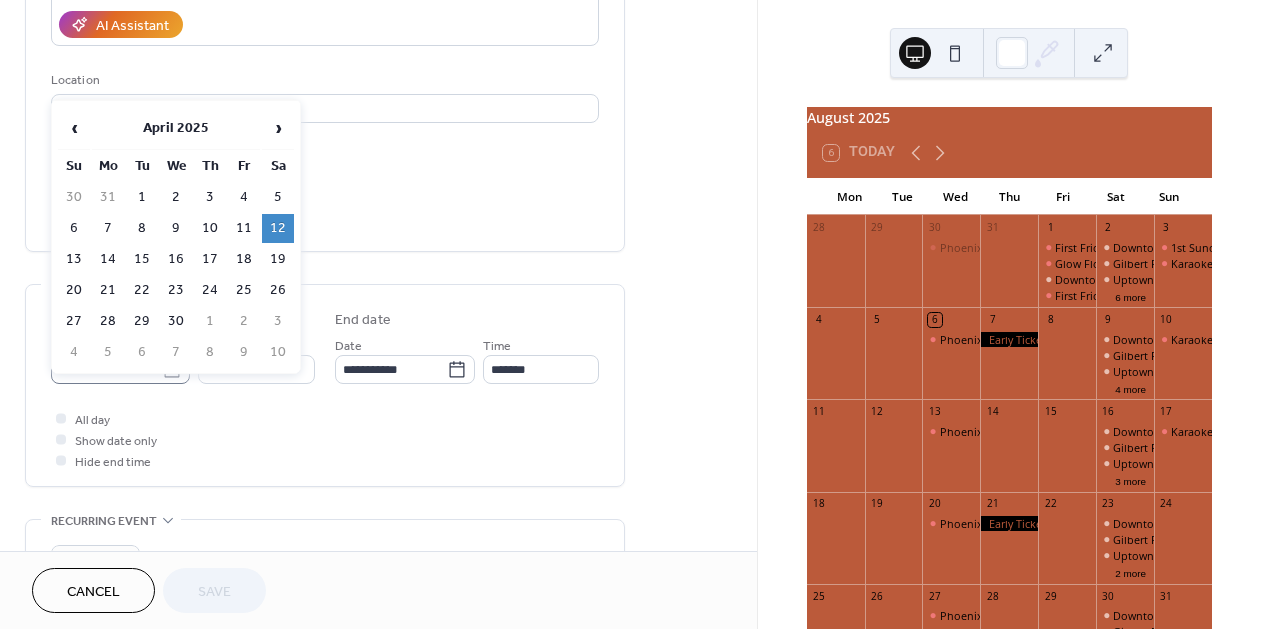 click 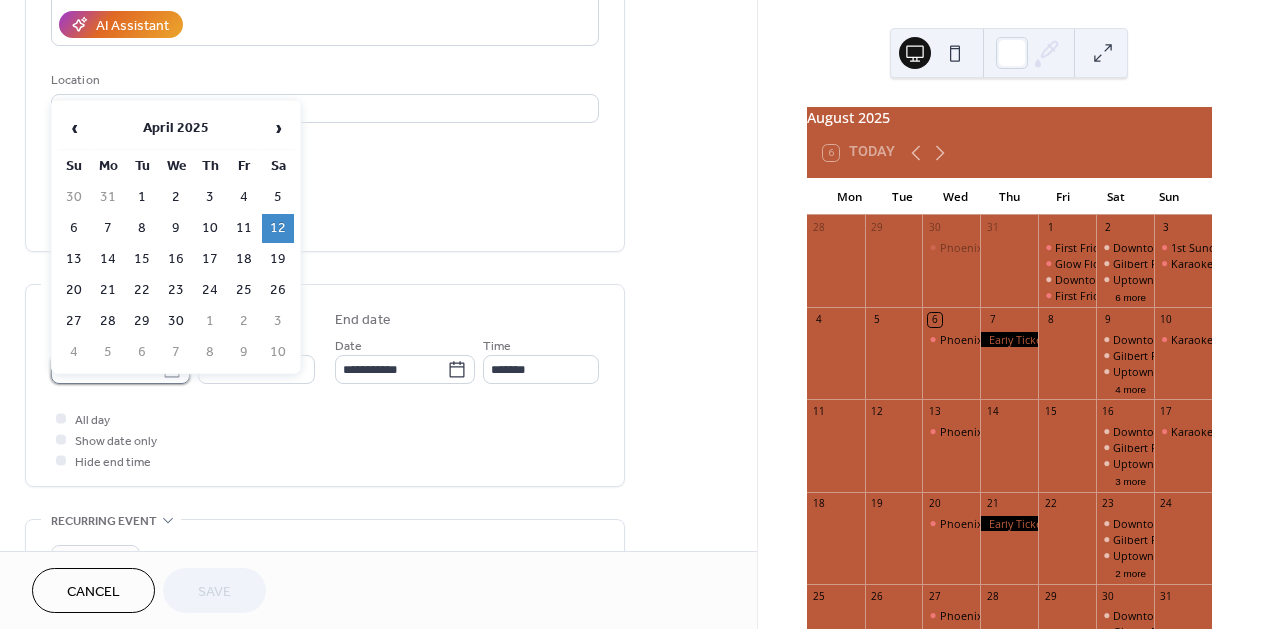 click on "**********" at bounding box center (106, 369) 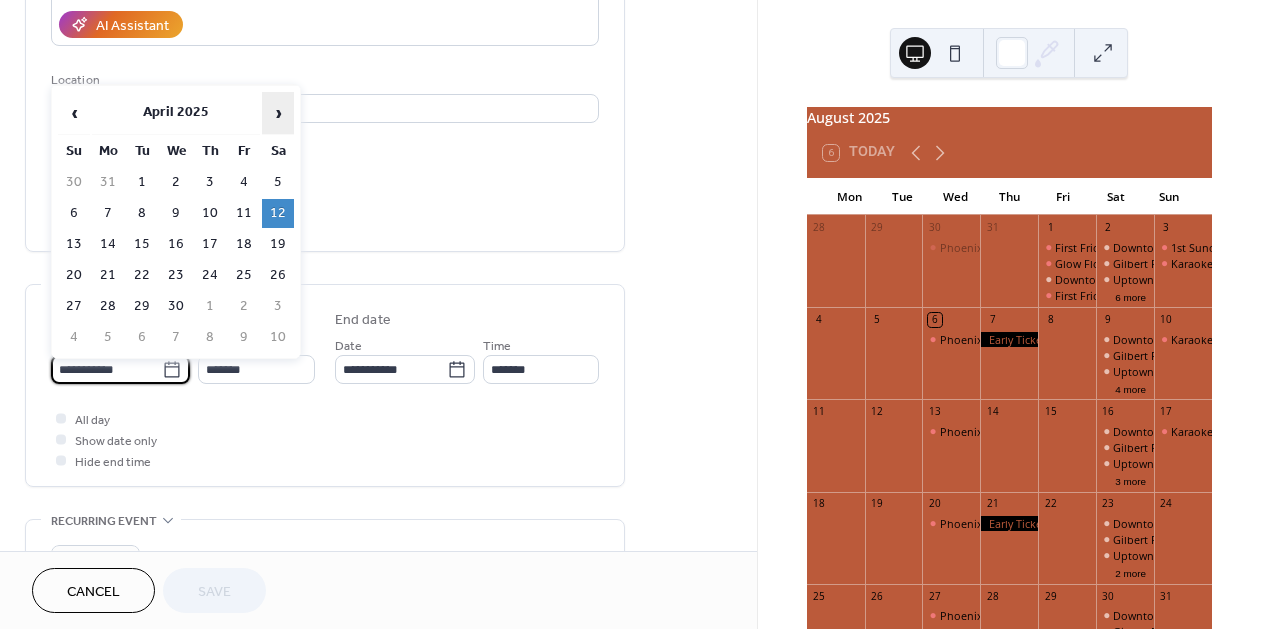 click on "›" at bounding box center (278, 113) 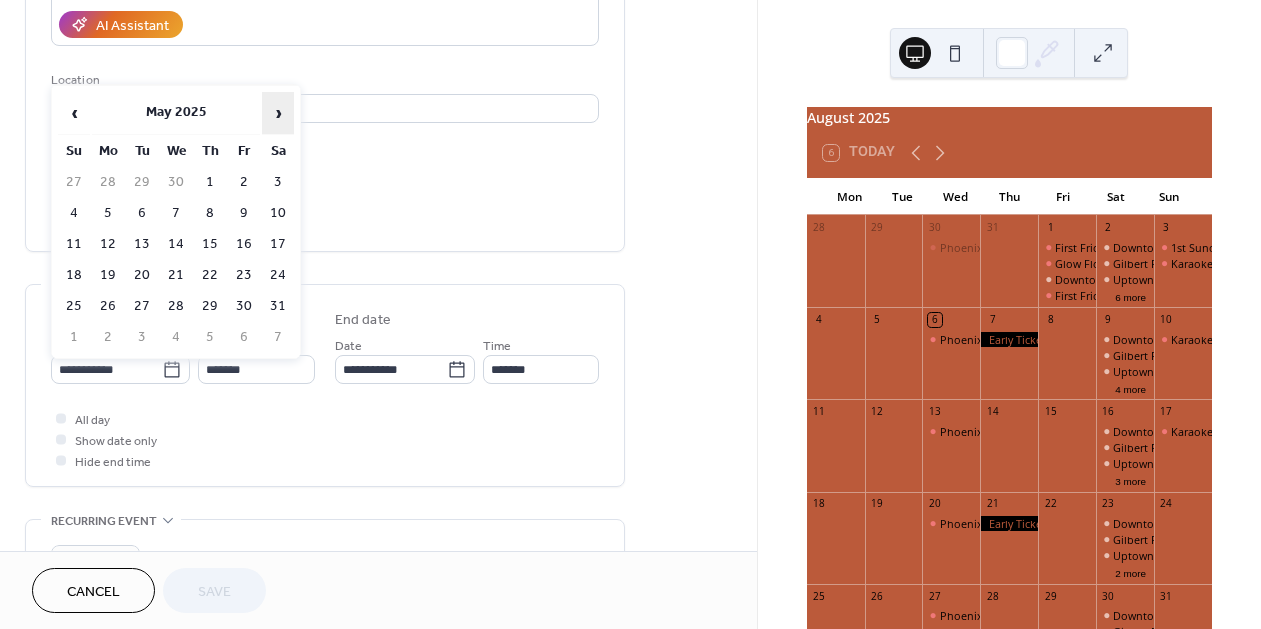 click on "›" at bounding box center (278, 113) 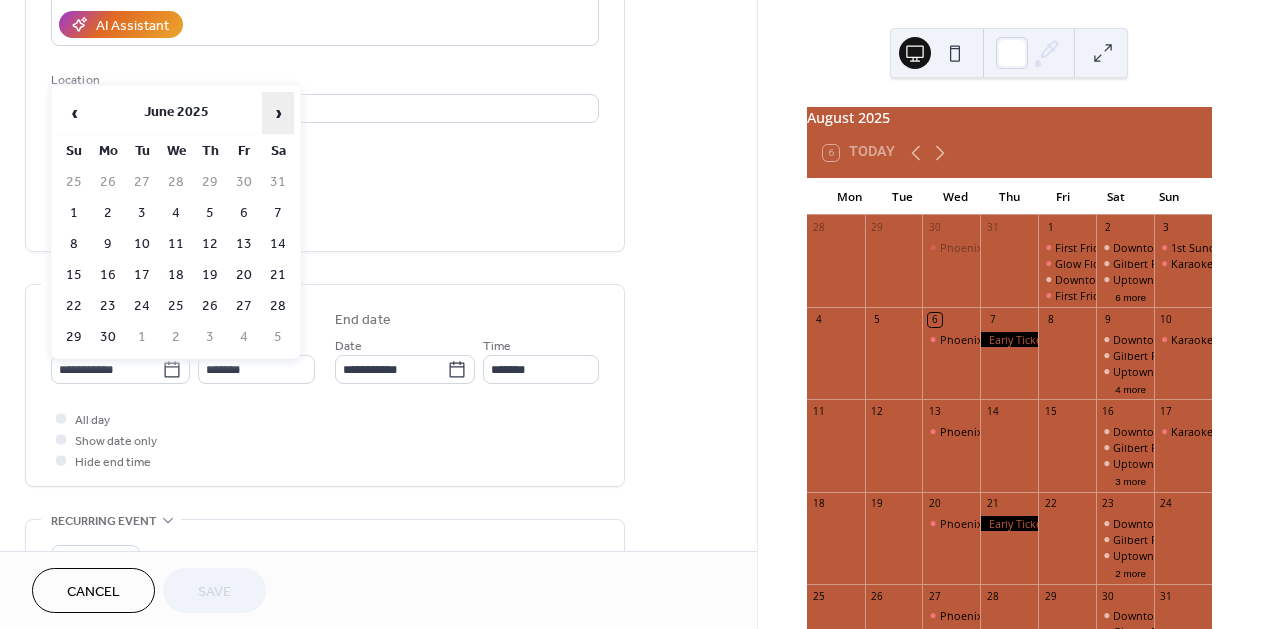 click on "›" at bounding box center (278, 113) 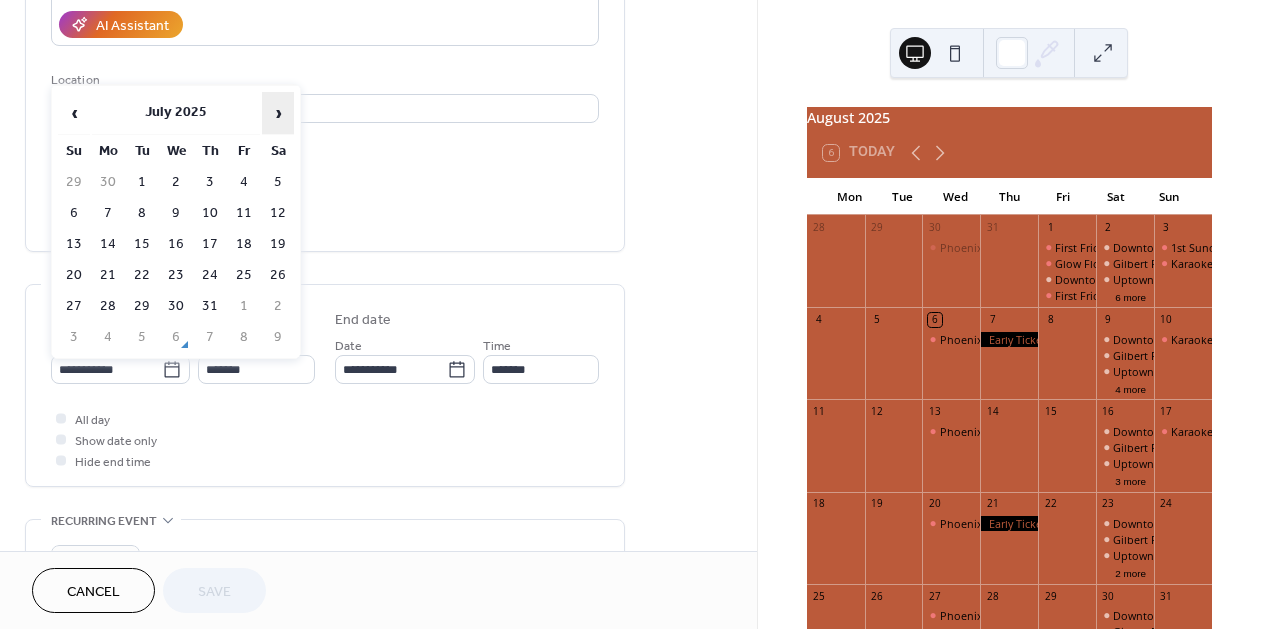click on "›" at bounding box center [278, 113] 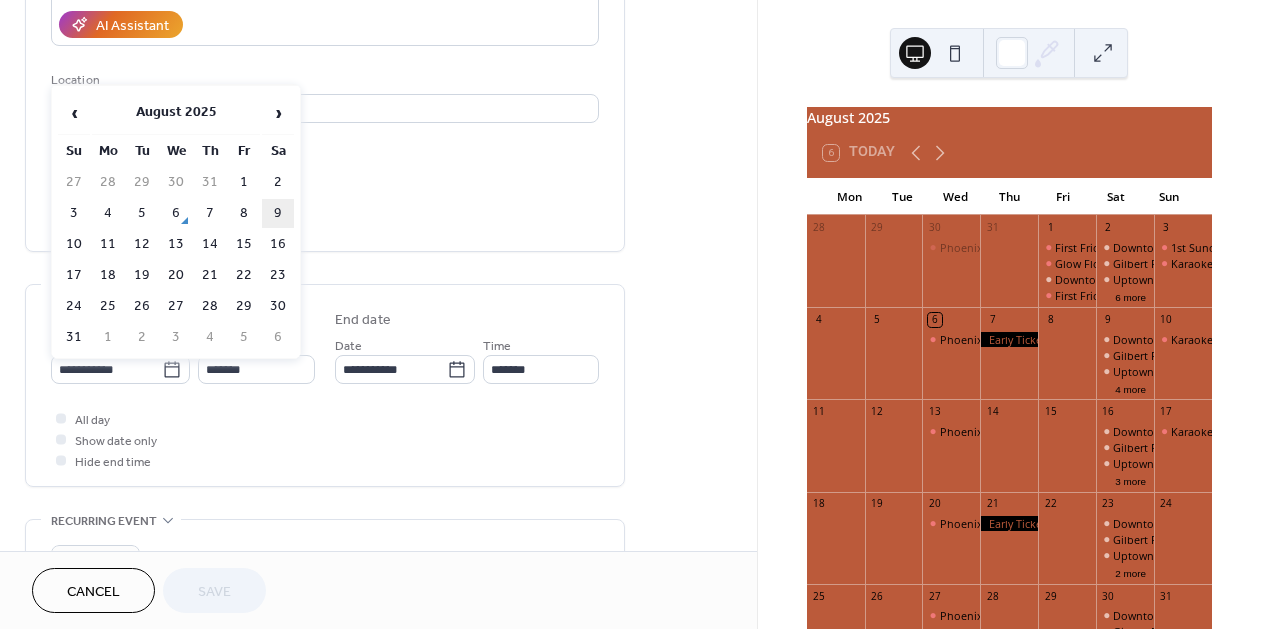 click on "9" at bounding box center (278, 213) 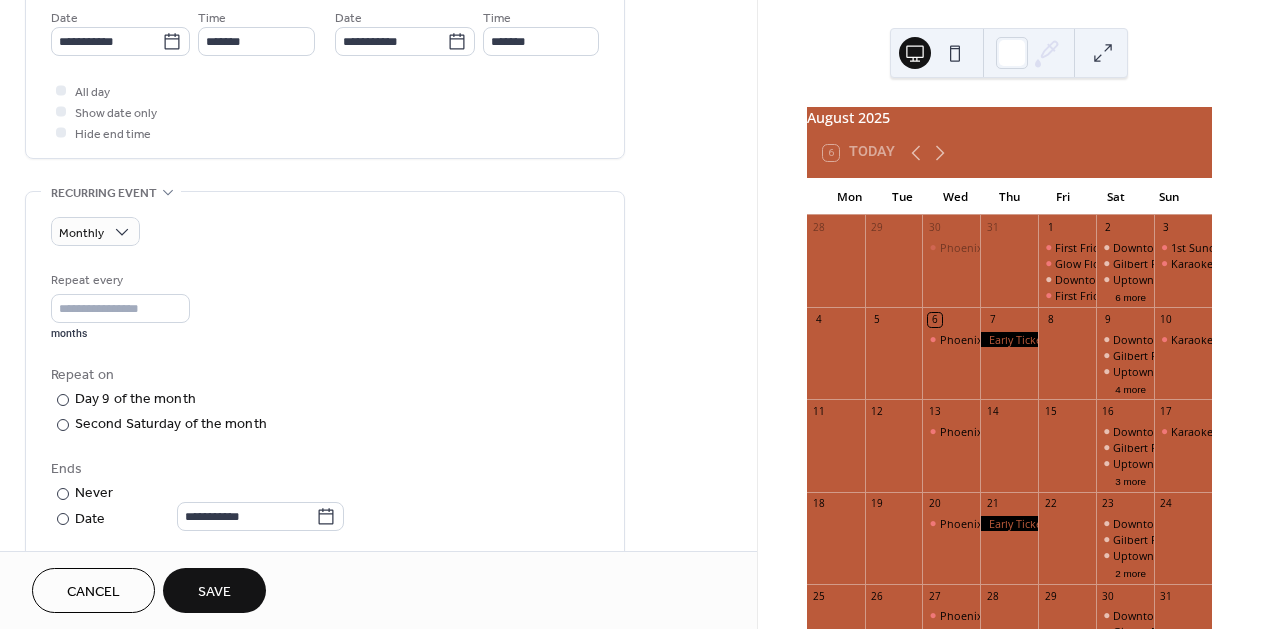 scroll, scrollTop: 714, scrollLeft: 0, axis: vertical 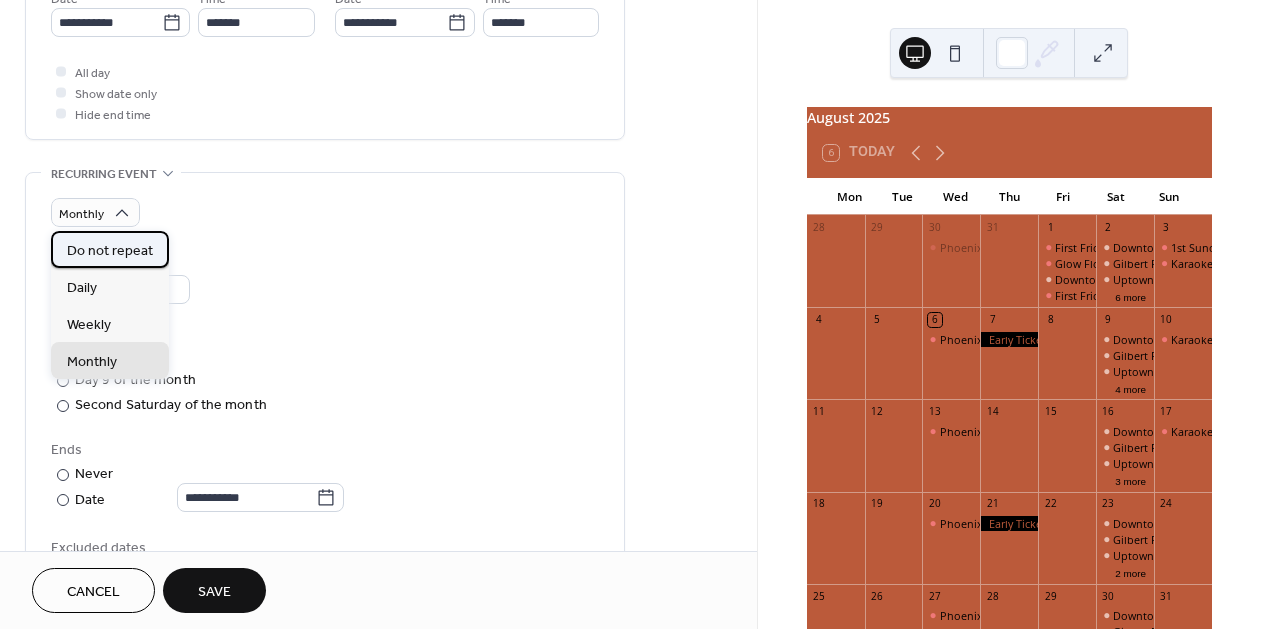 click on "Do not repeat" at bounding box center (110, 251) 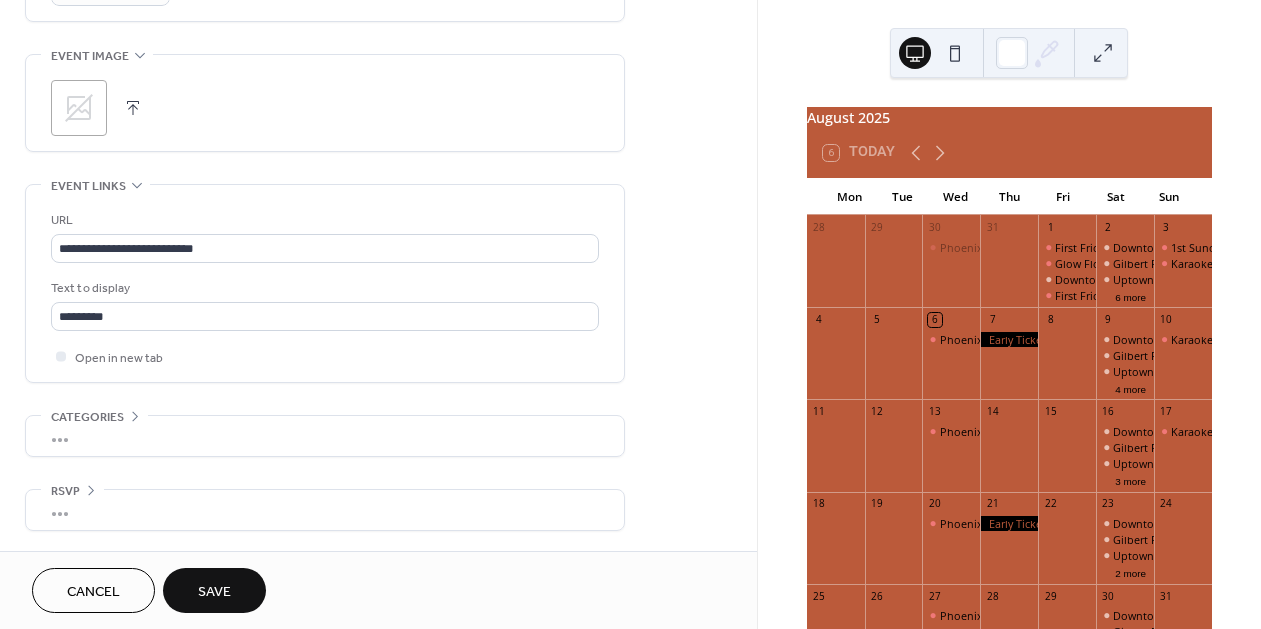 scroll, scrollTop: 0, scrollLeft: 0, axis: both 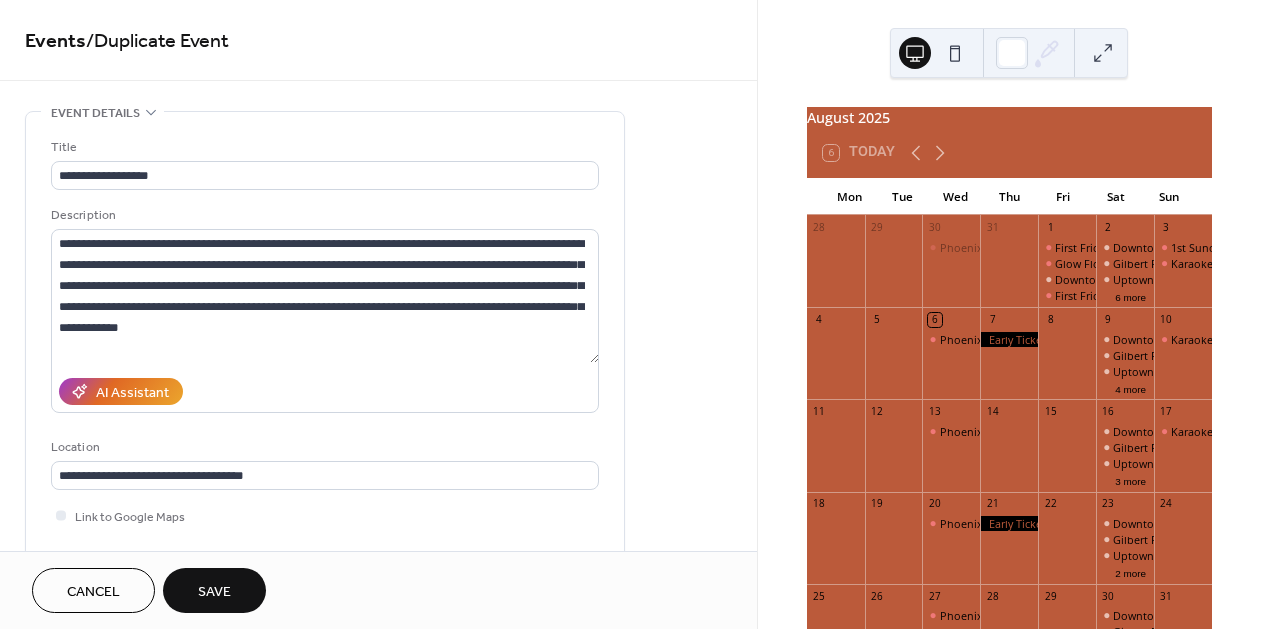 click on "Save" at bounding box center (214, 592) 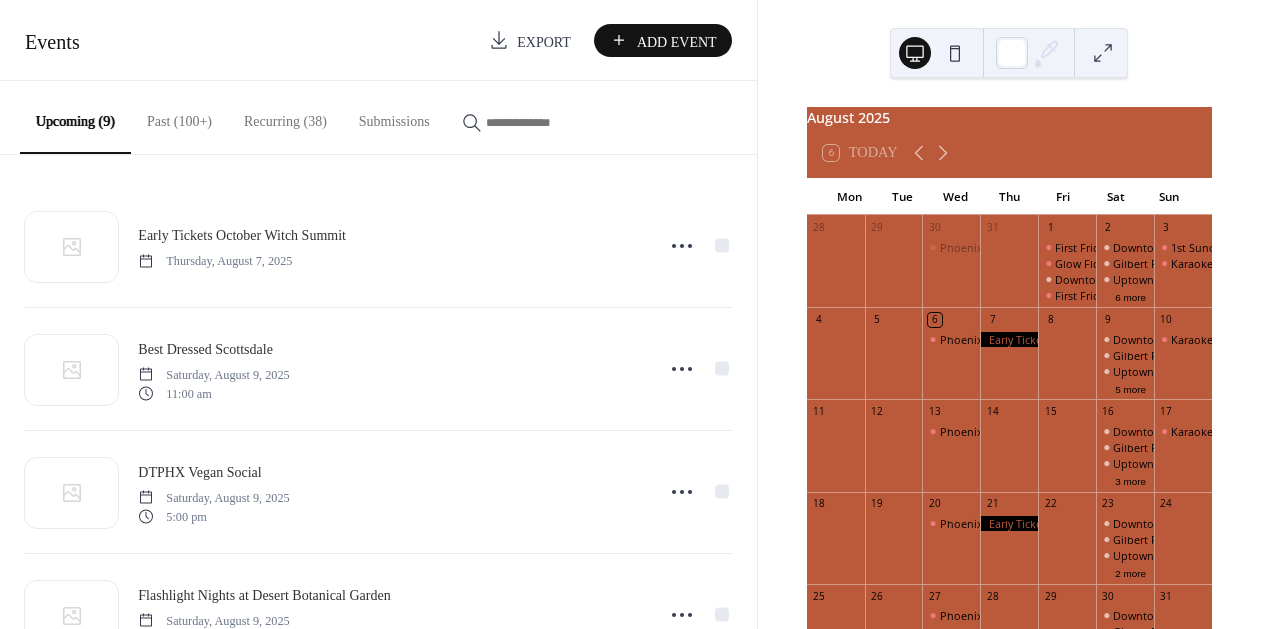 scroll, scrollTop: 0, scrollLeft: 0, axis: both 